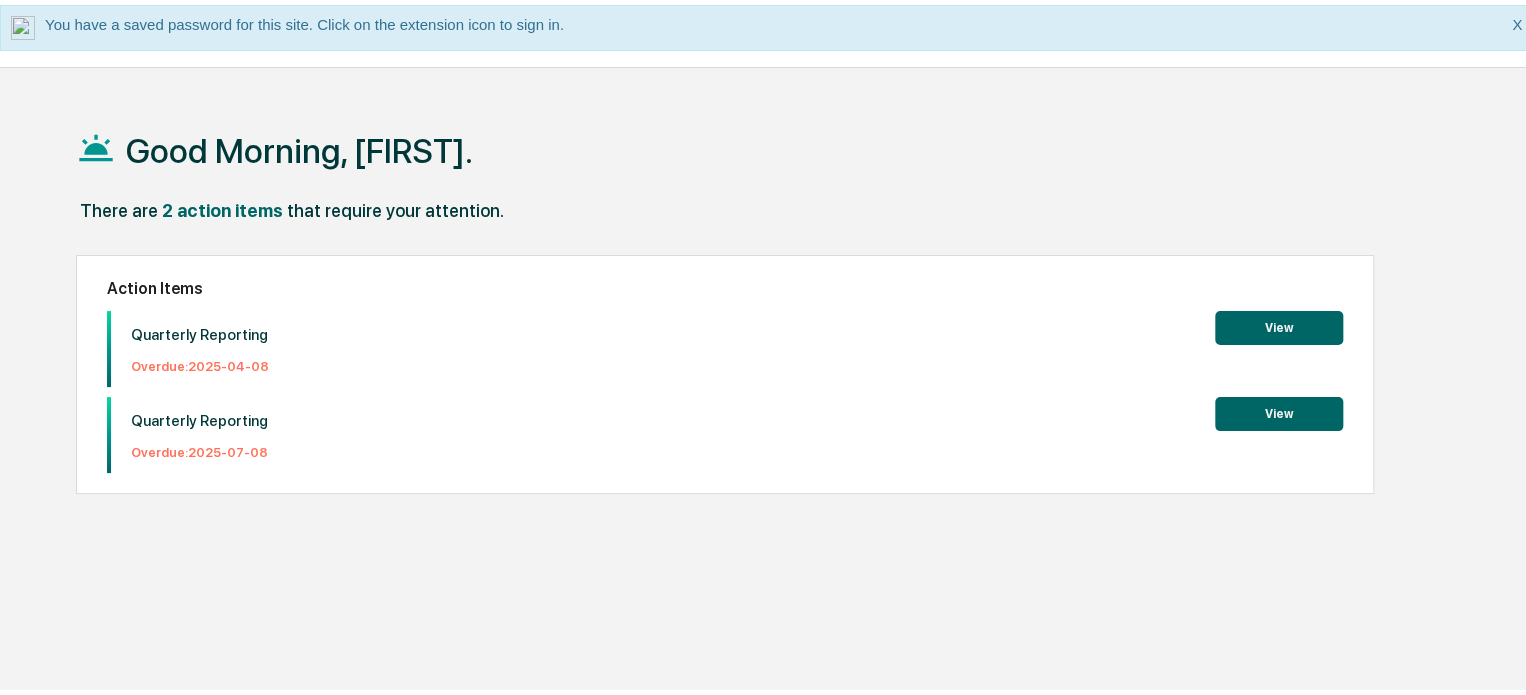 scroll, scrollTop: 0, scrollLeft: 0, axis: both 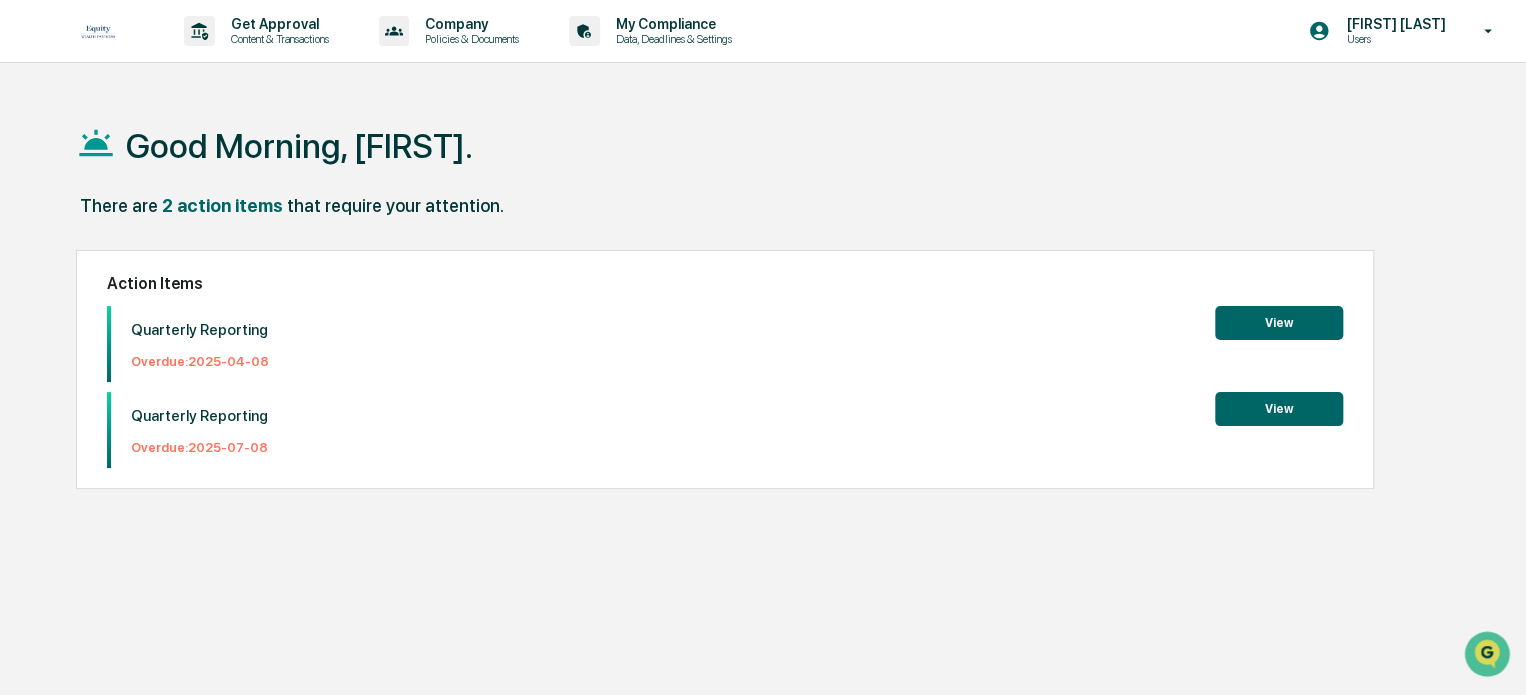 click on "View" at bounding box center (1279, 323) 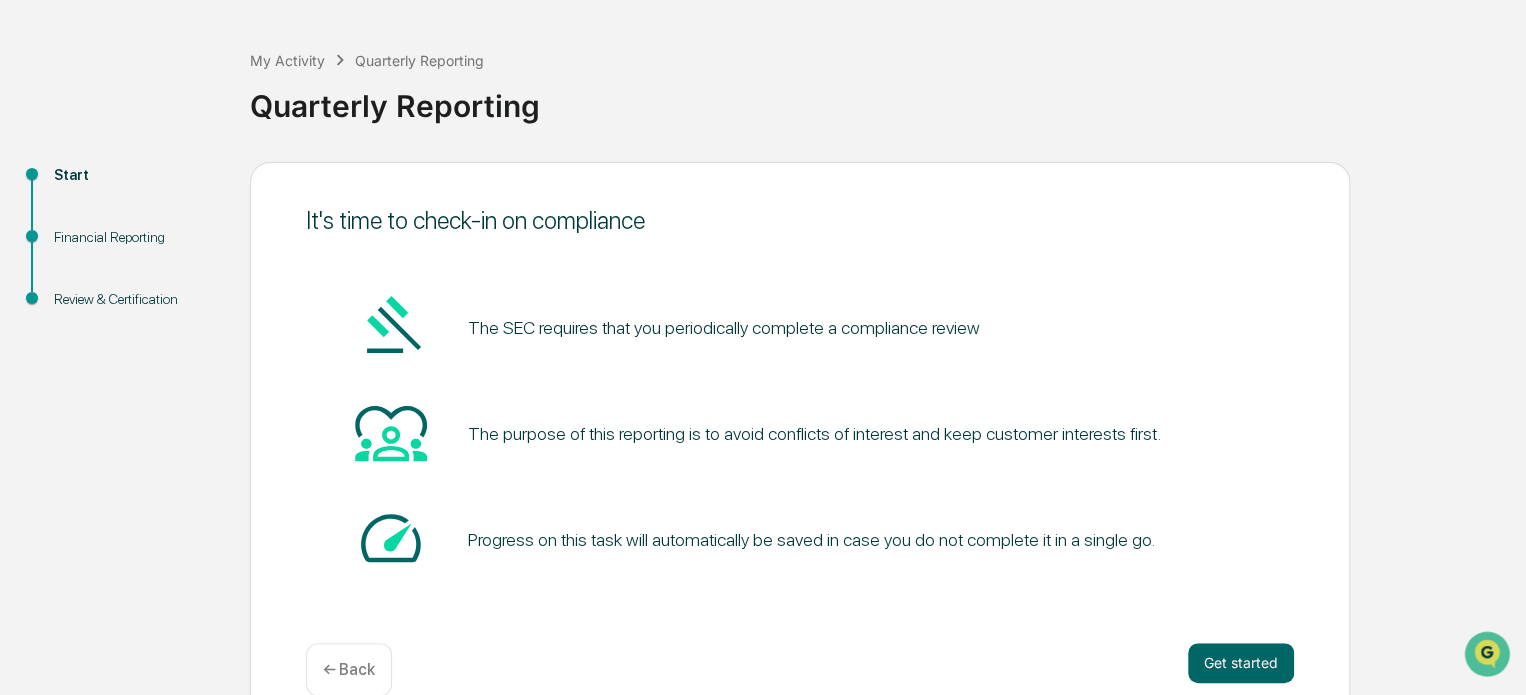 scroll, scrollTop: 109, scrollLeft: 0, axis: vertical 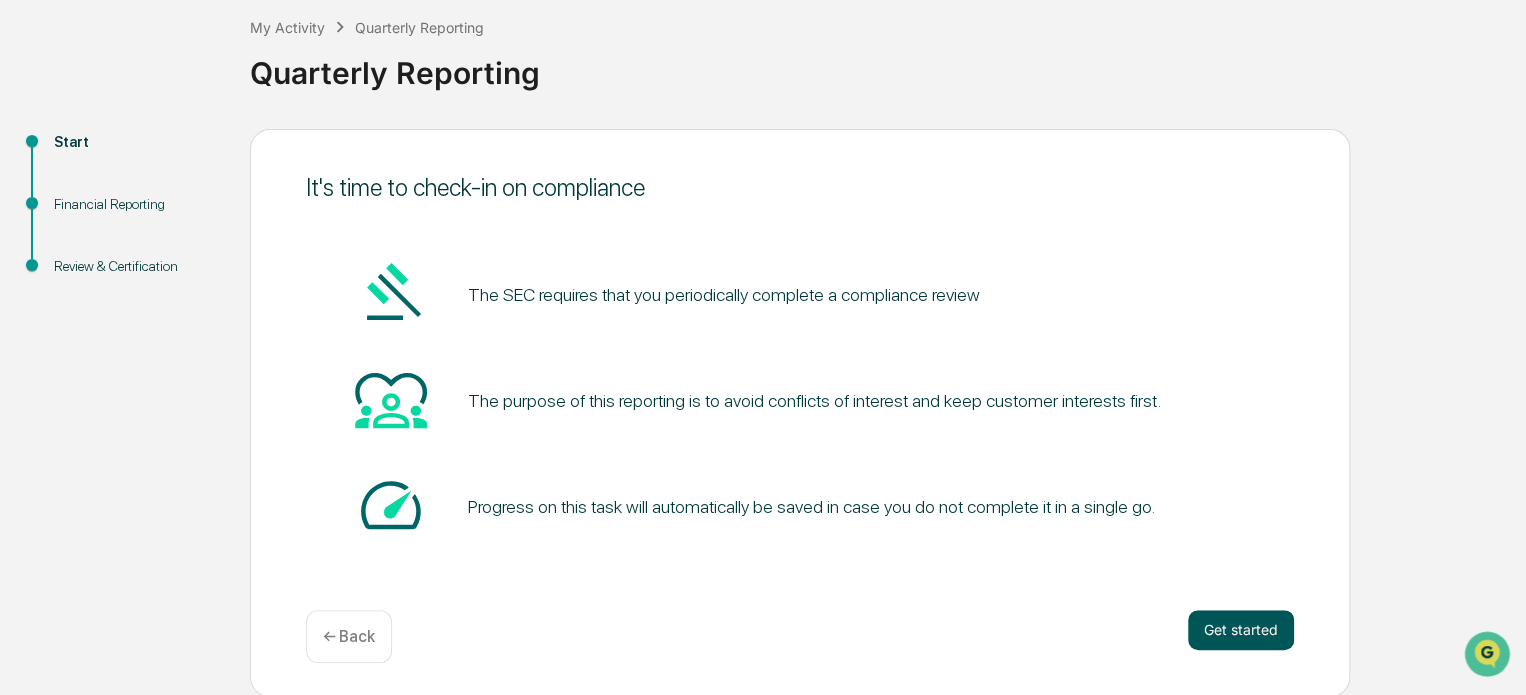 click on "Get started" at bounding box center [1241, 630] 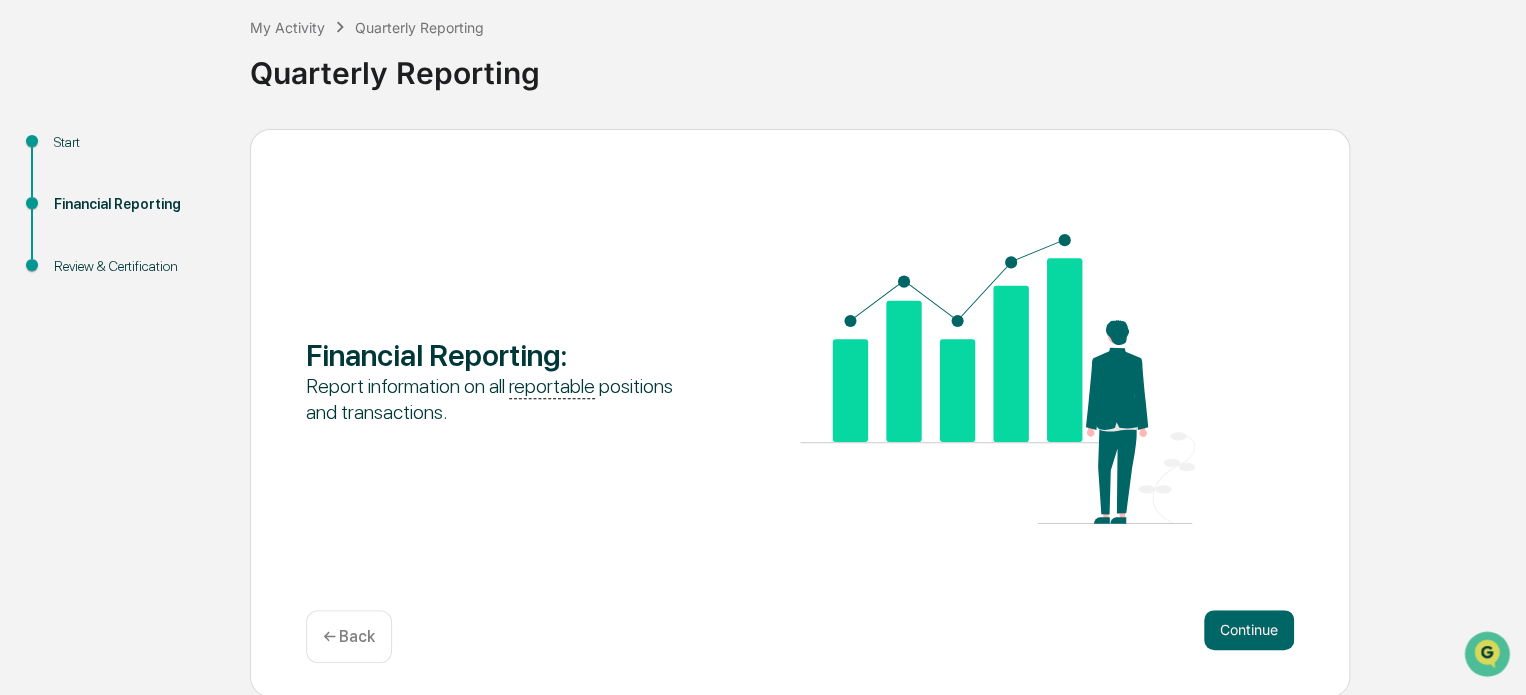 click on "Continue" at bounding box center (1249, 630) 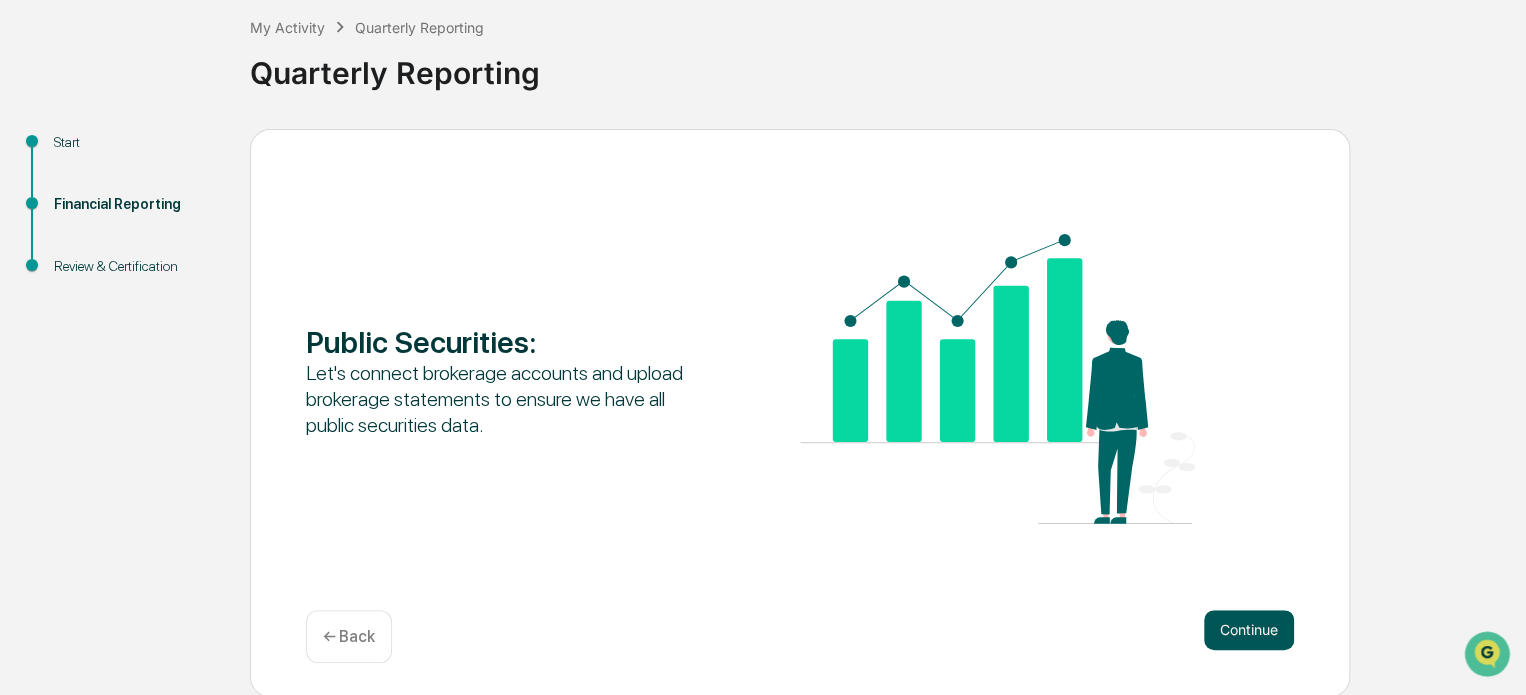 click on "Continue" at bounding box center (1249, 630) 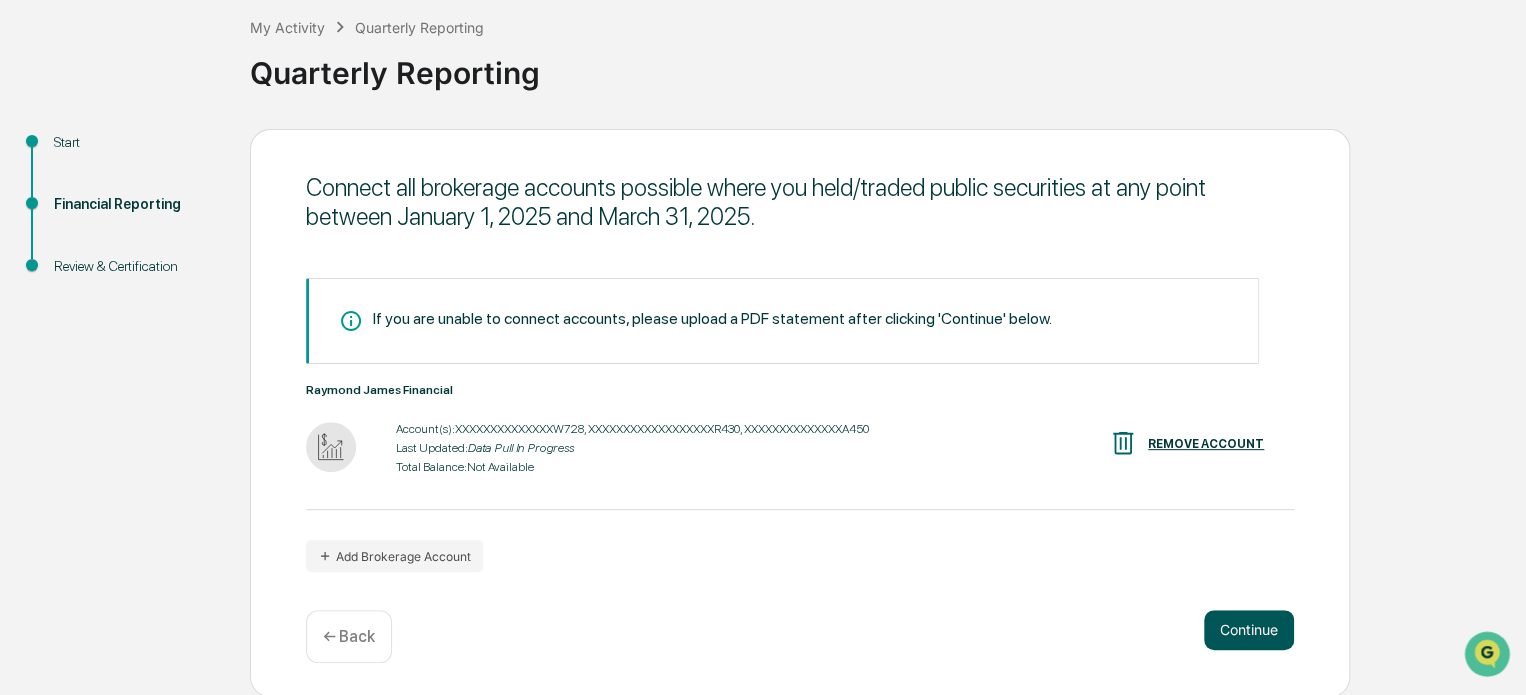 click on "Continue" at bounding box center (1249, 630) 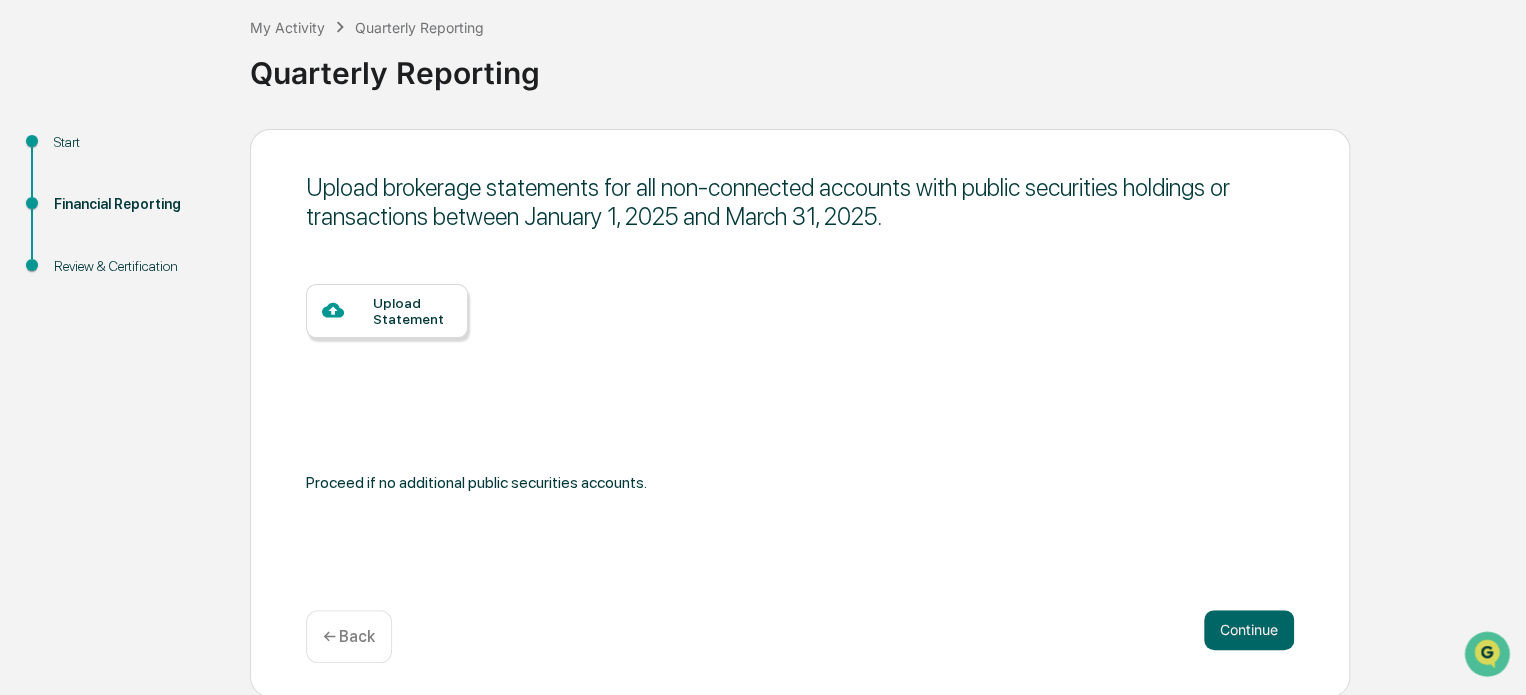 click on "Upload Statement" at bounding box center (412, 311) 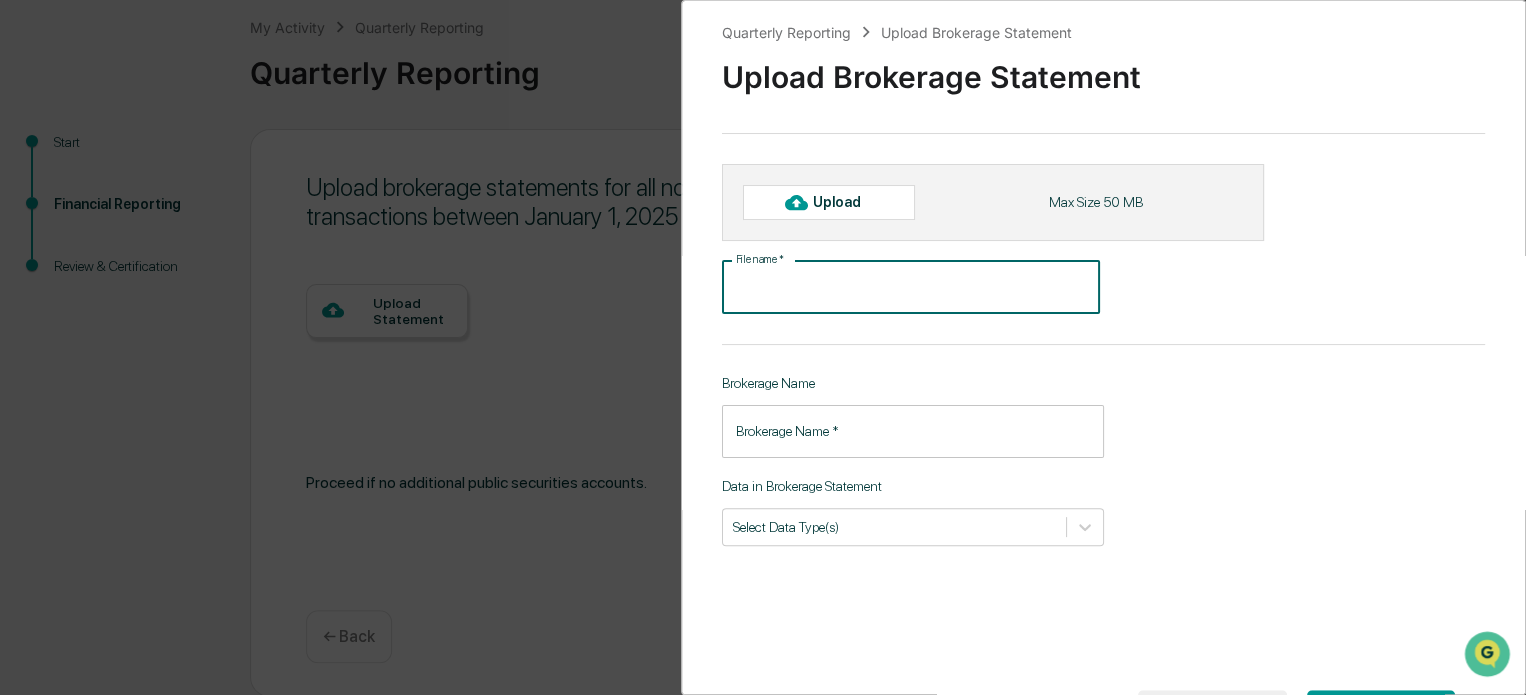 click on "File name   *" at bounding box center (911, 287) 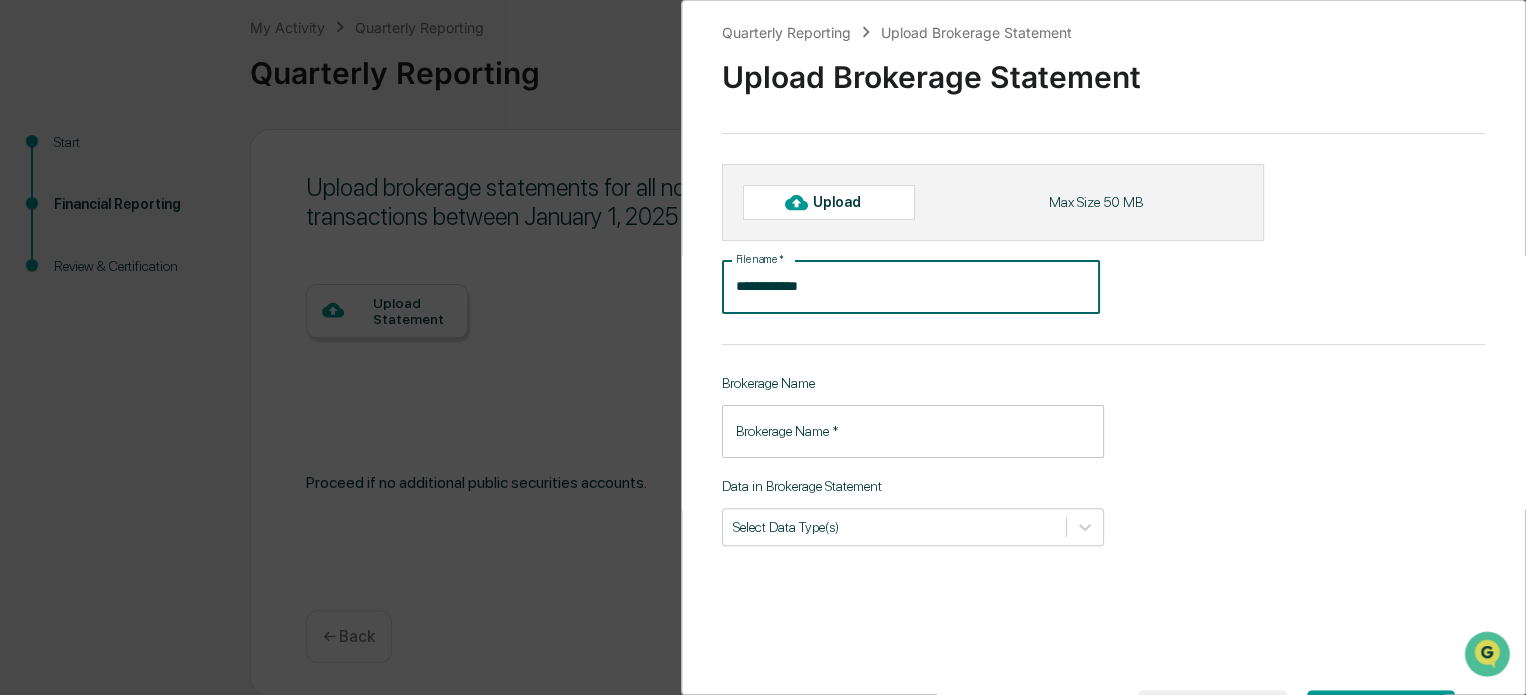 type on "**********" 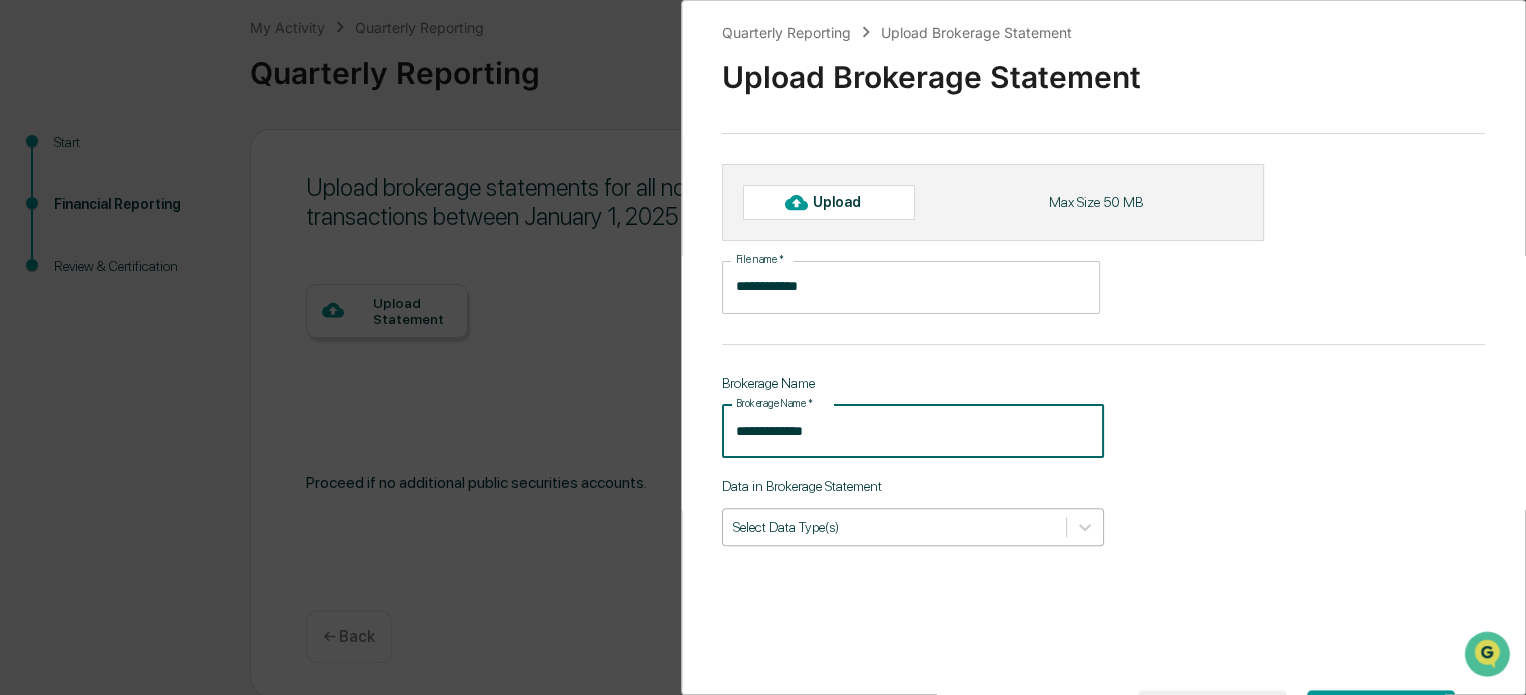 type on "**********" 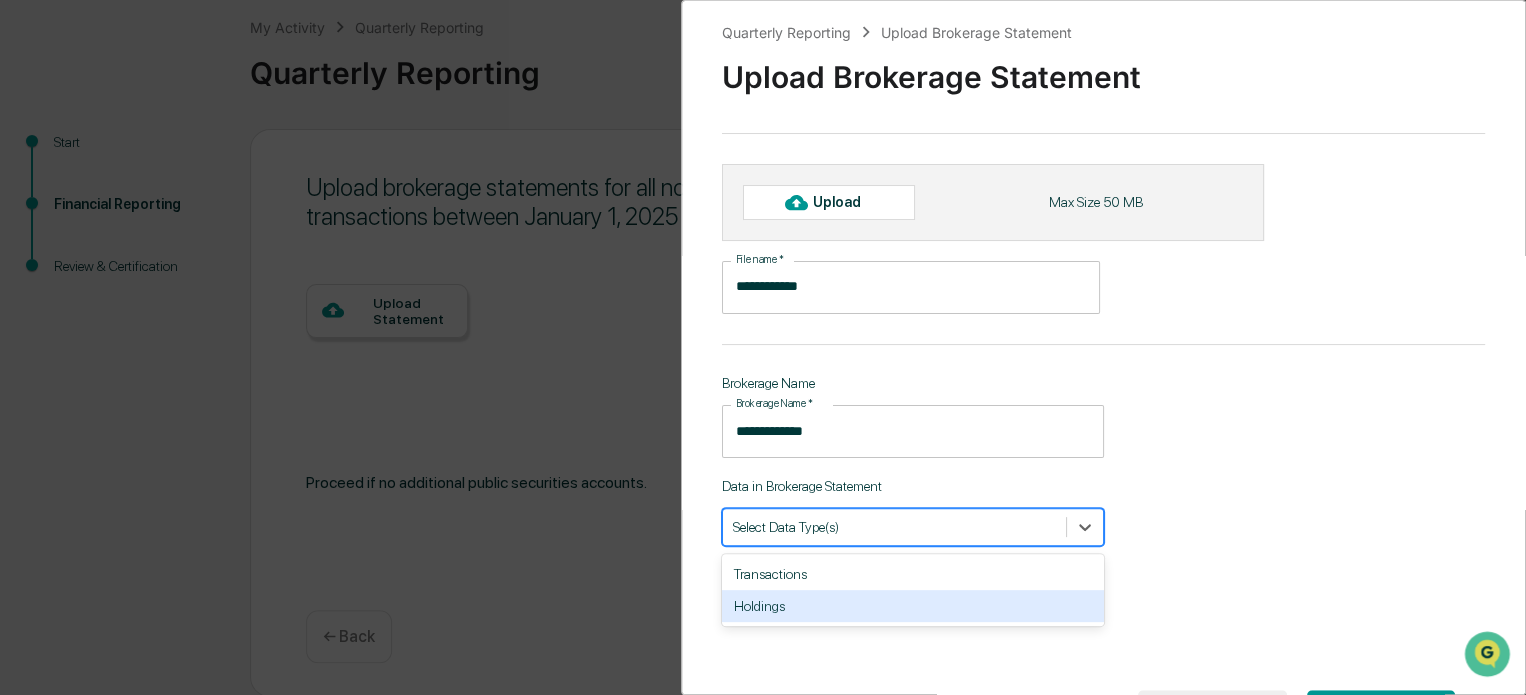 click on "Holdings" at bounding box center [913, 606] 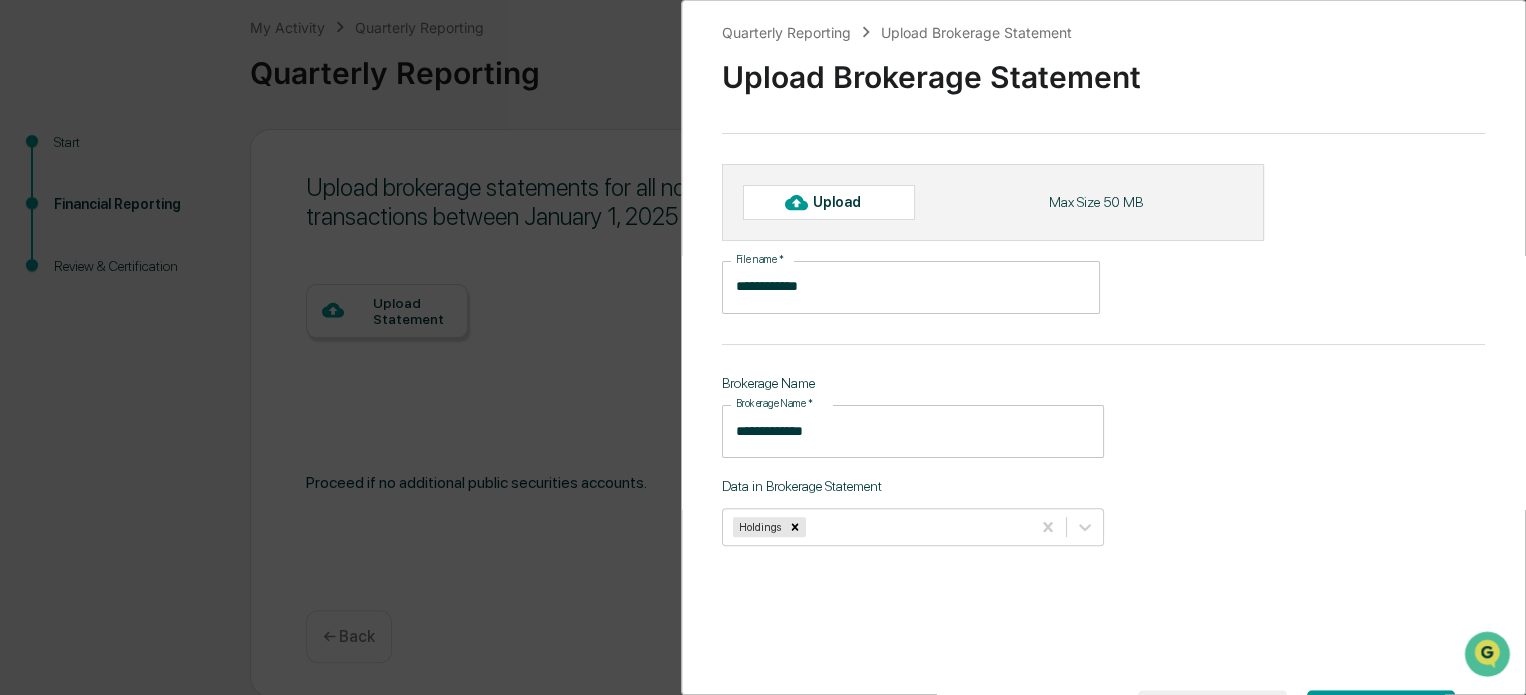 scroll, scrollTop: 102, scrollLeft: 0, axis: vertical 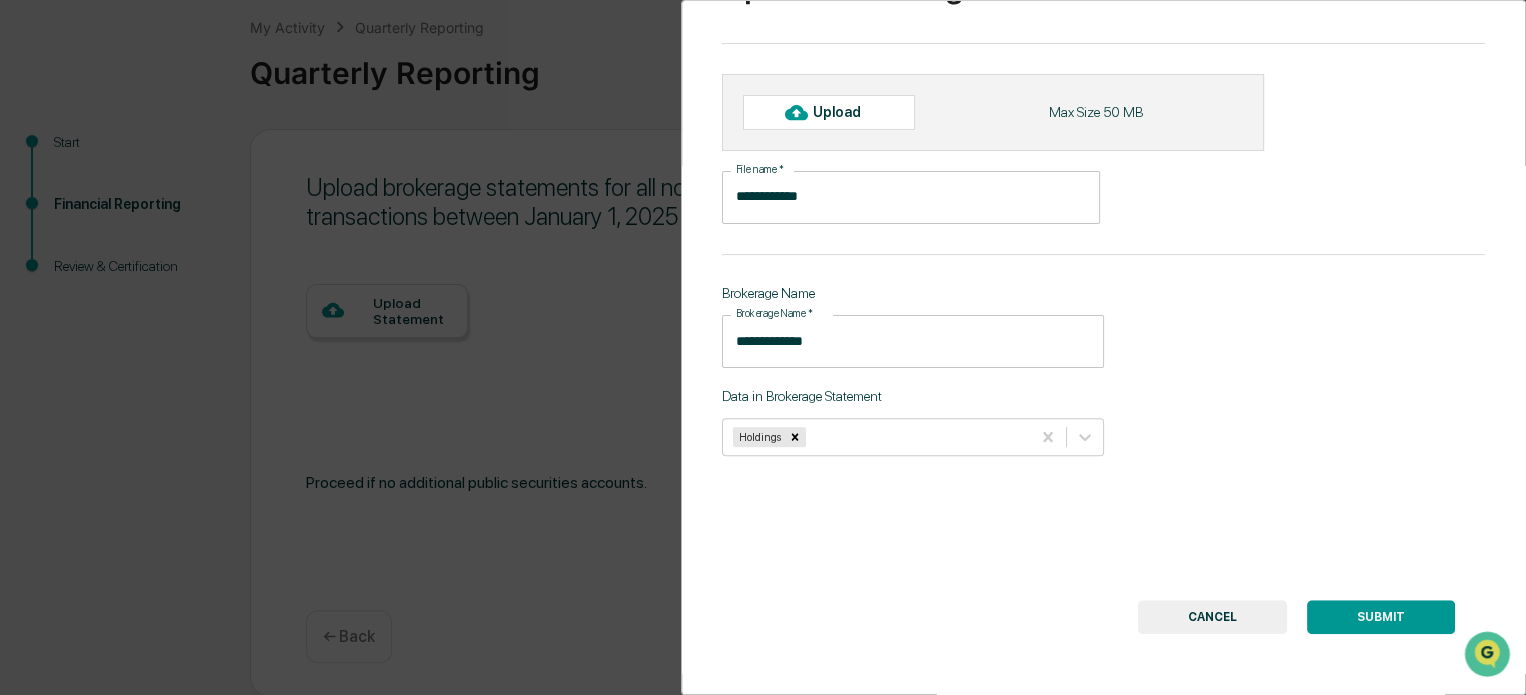 click on "SUBMIT" at bounding box center [1381, 617] 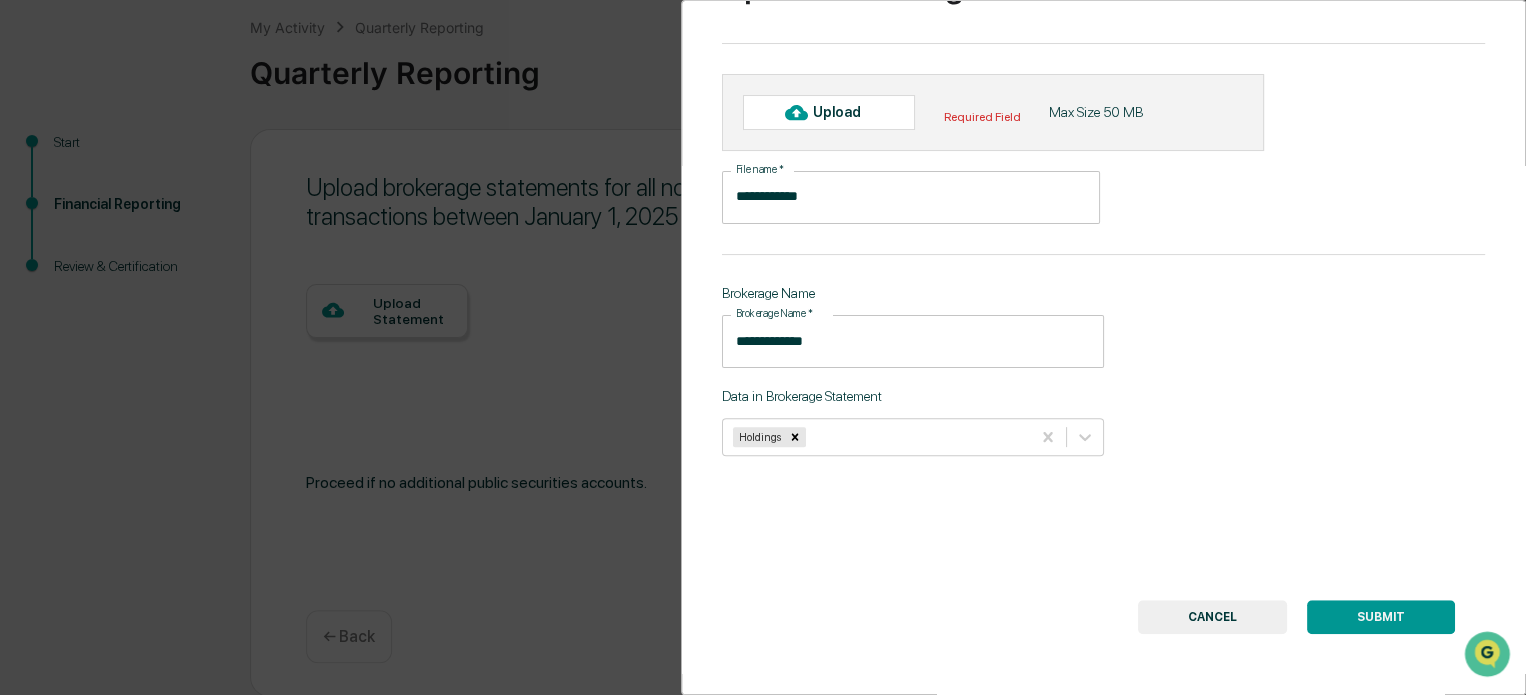 click on "SUBMIT" at bounding box center [1381, 617] 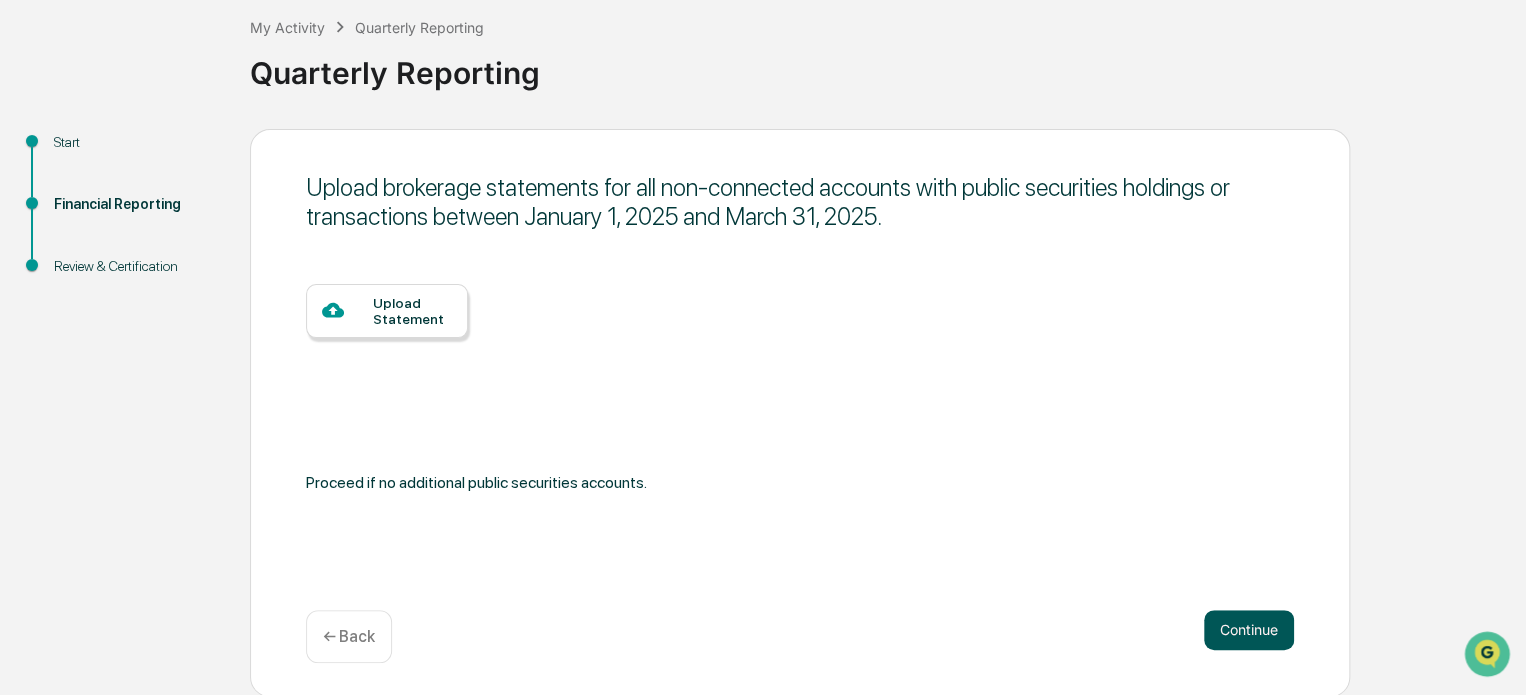 click on "Continue" at bounding box center (1249, 630) 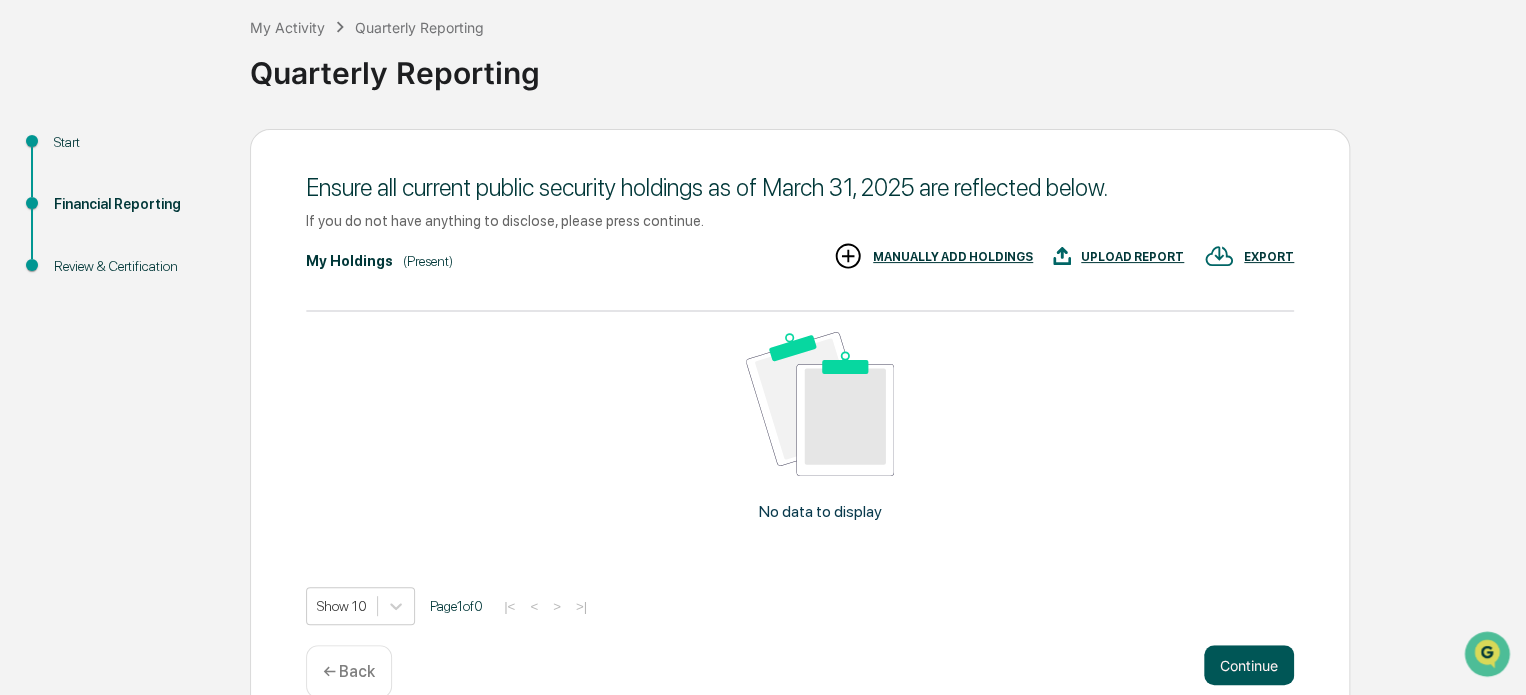 click on "Continue" at bounding box center (1249, 665) 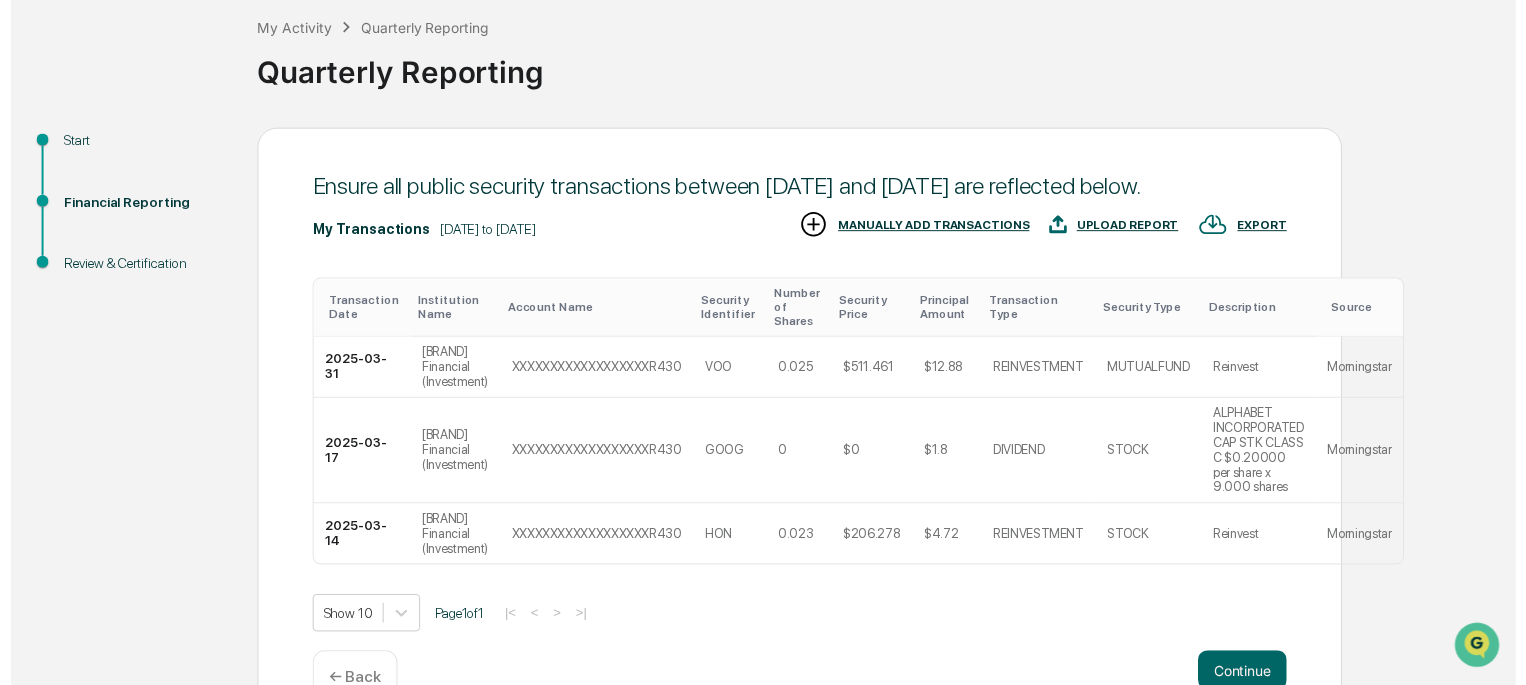 scroll, scrollTop: 221, scrollLeft: 0, axis: vertical 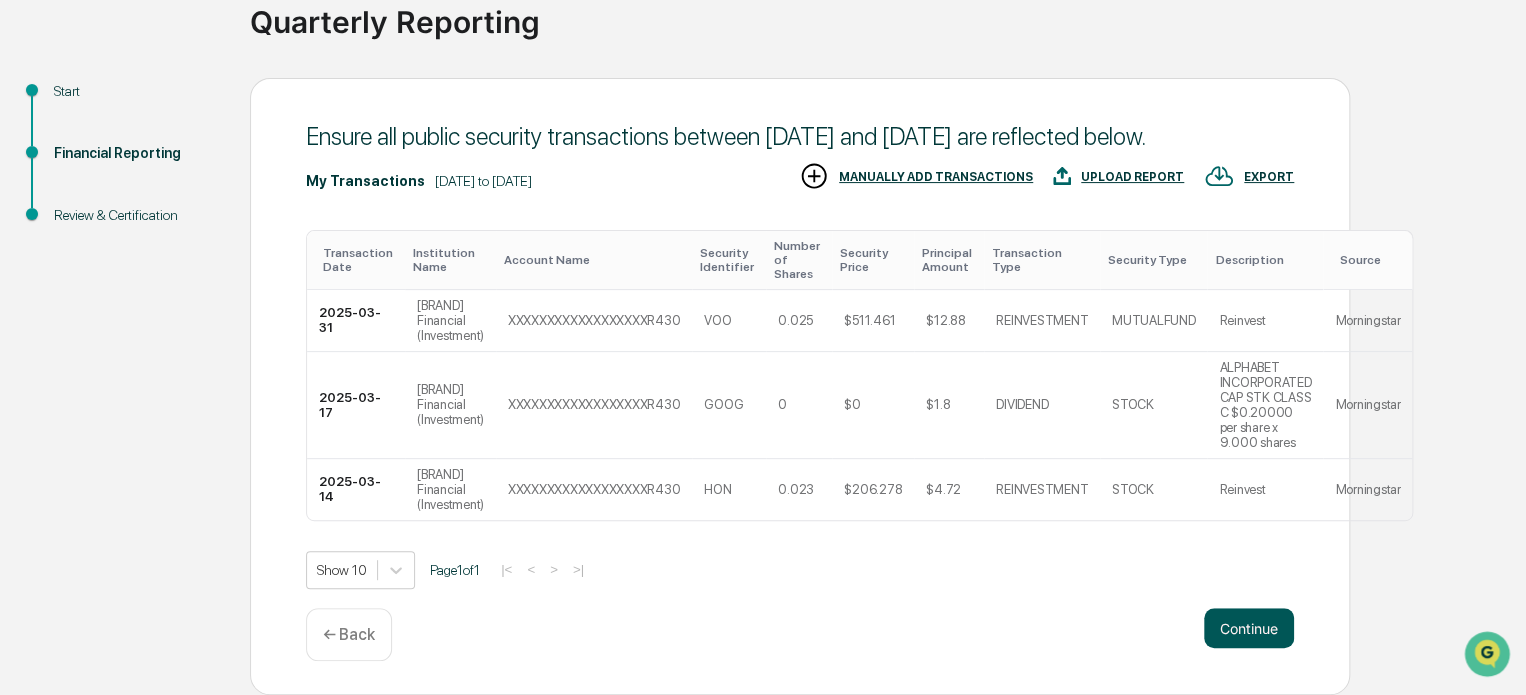 click on "Continue" at bounding box center [1249, 628] 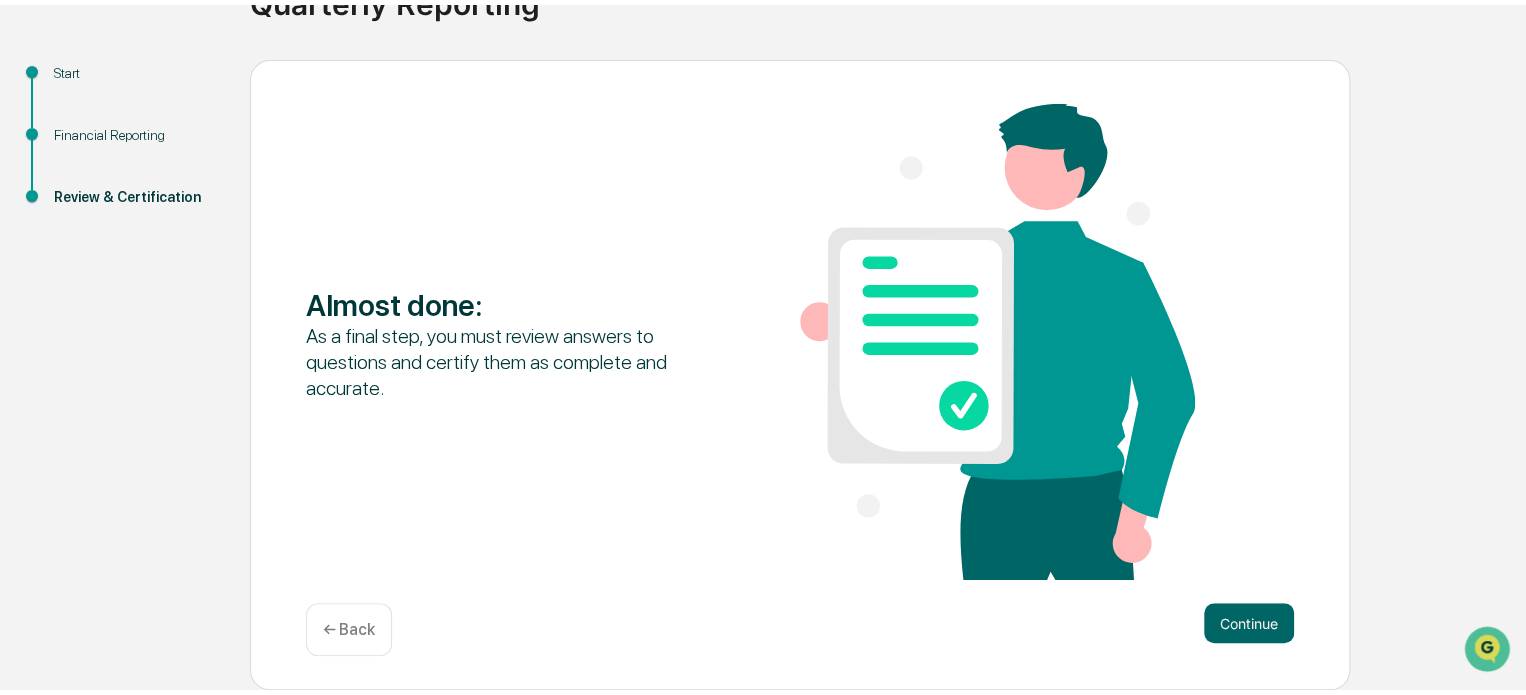 scroll, scrollTop: 172, scrollLeft: 0, axis: vertical 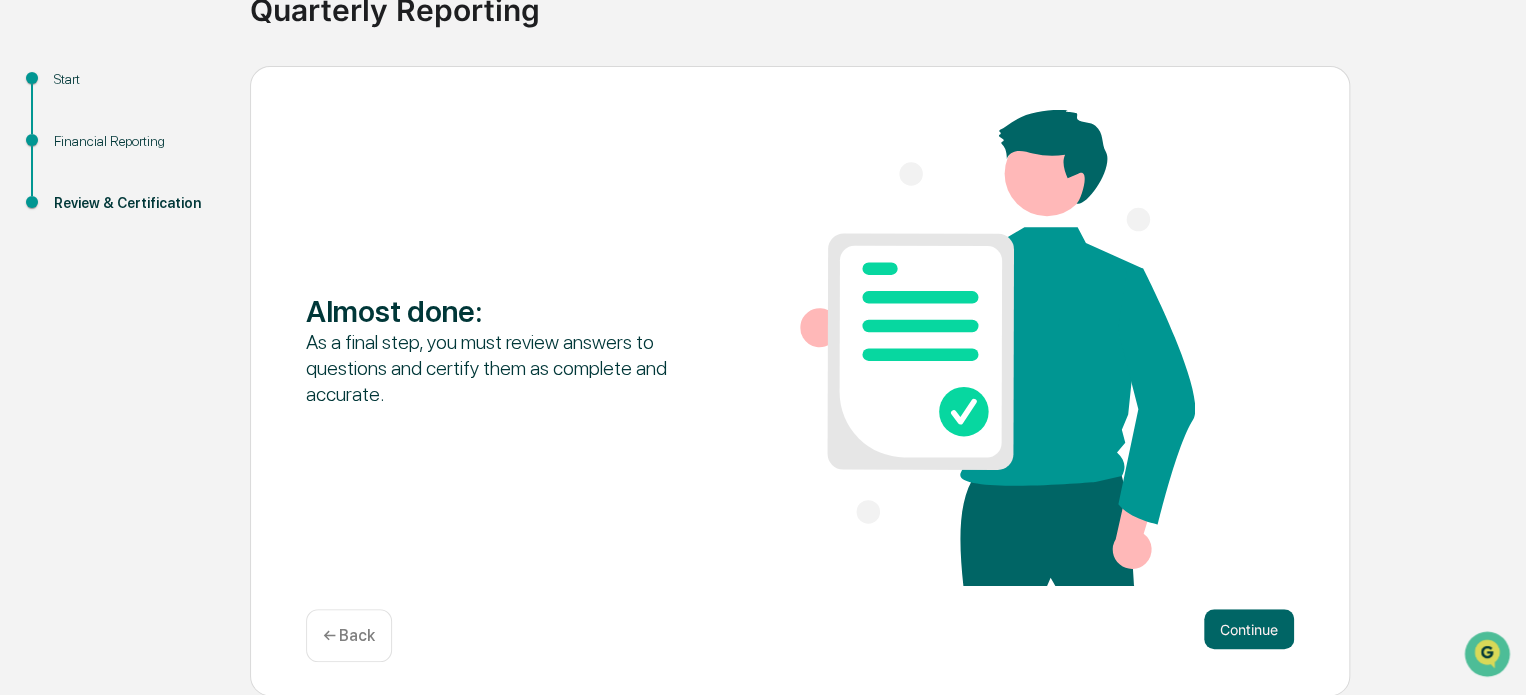 click on "Continue" at bounding box center [1249, 629] 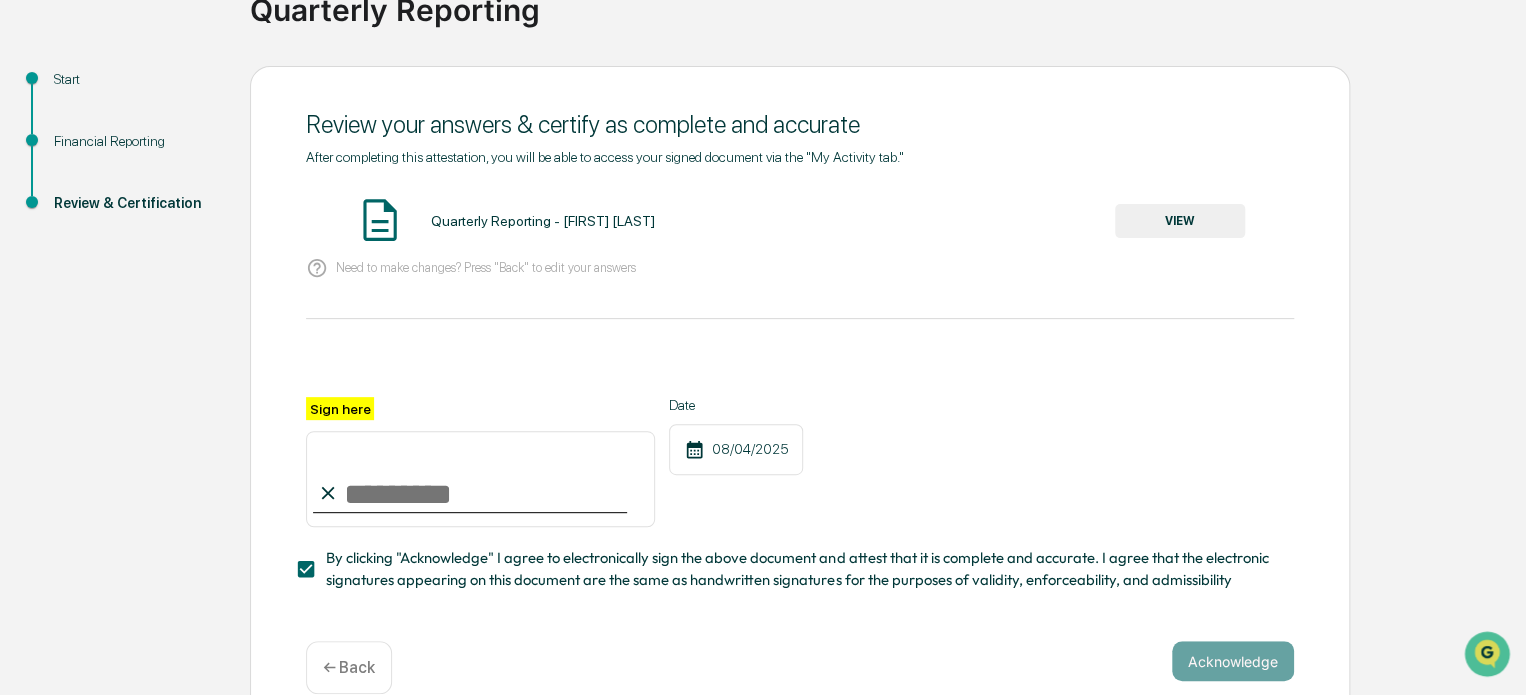 click 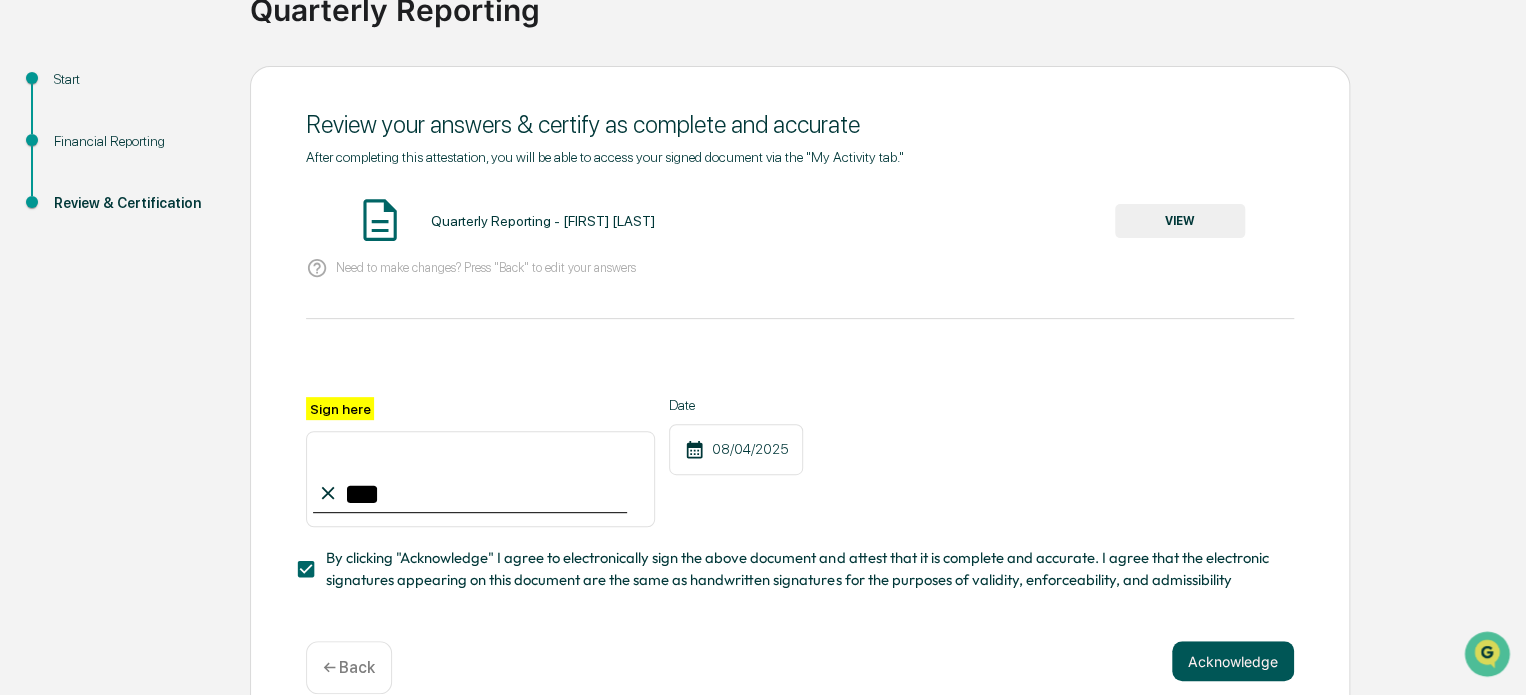 type on "***" 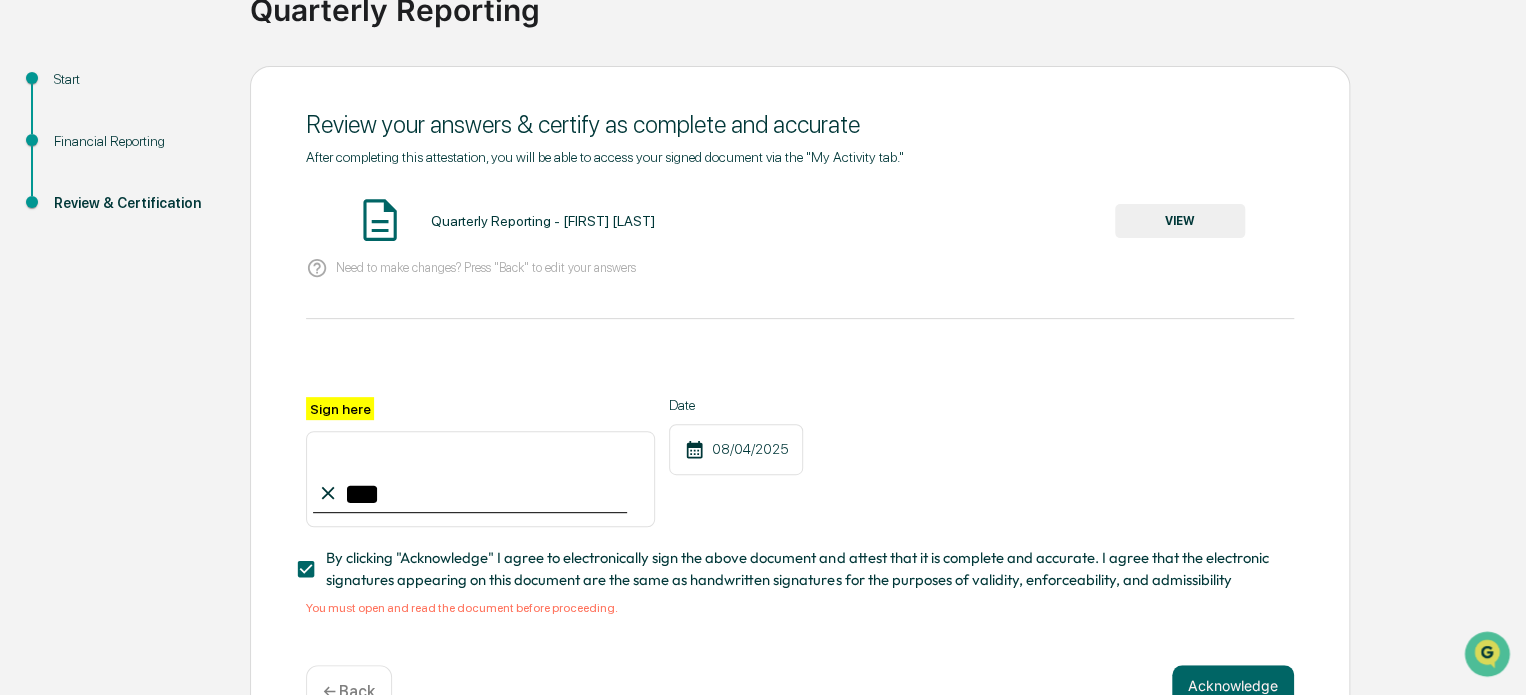 scroll, scrollTop: 236, scrollLeft: 0, axis: vertical 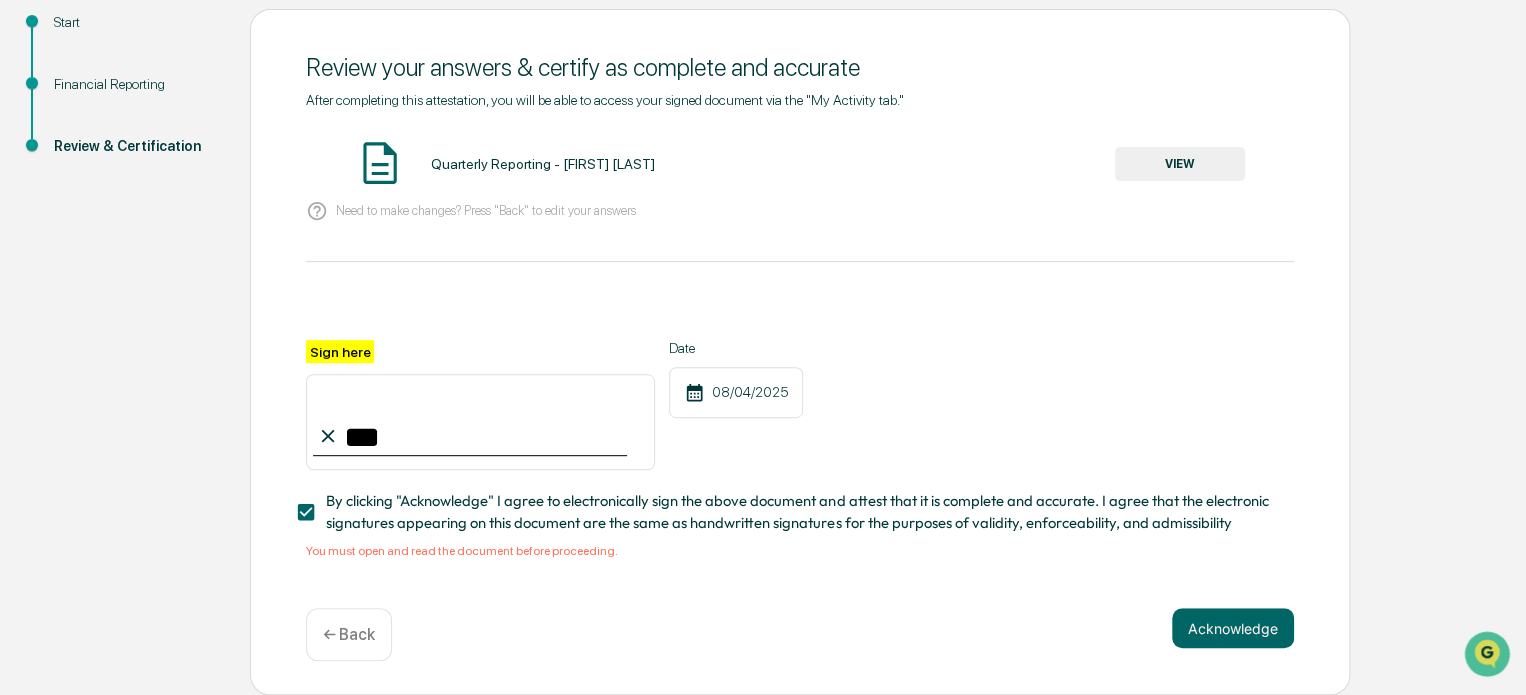 click on "VIEW" at bounding box center [1180, 164] 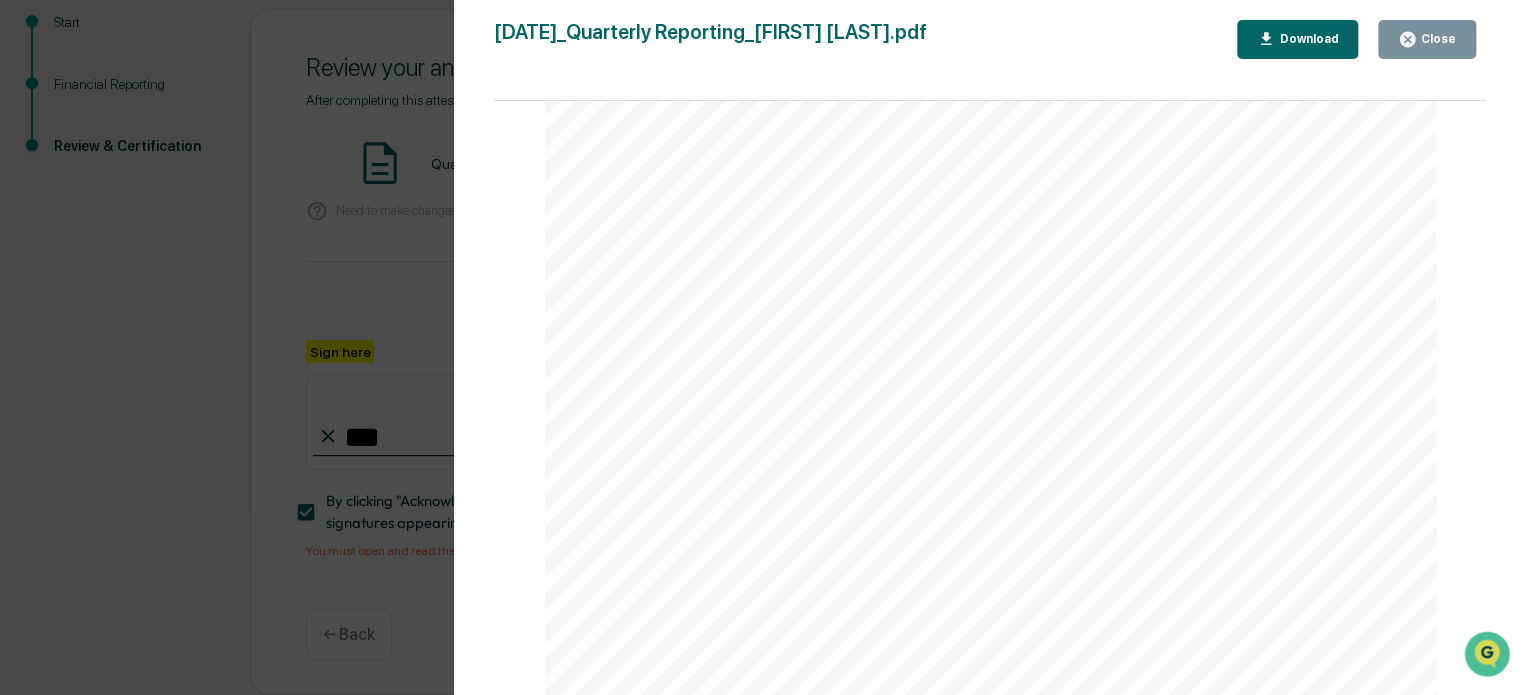 scroll, scrollTop: 3368, scrollLeft: 0, axis: vertical 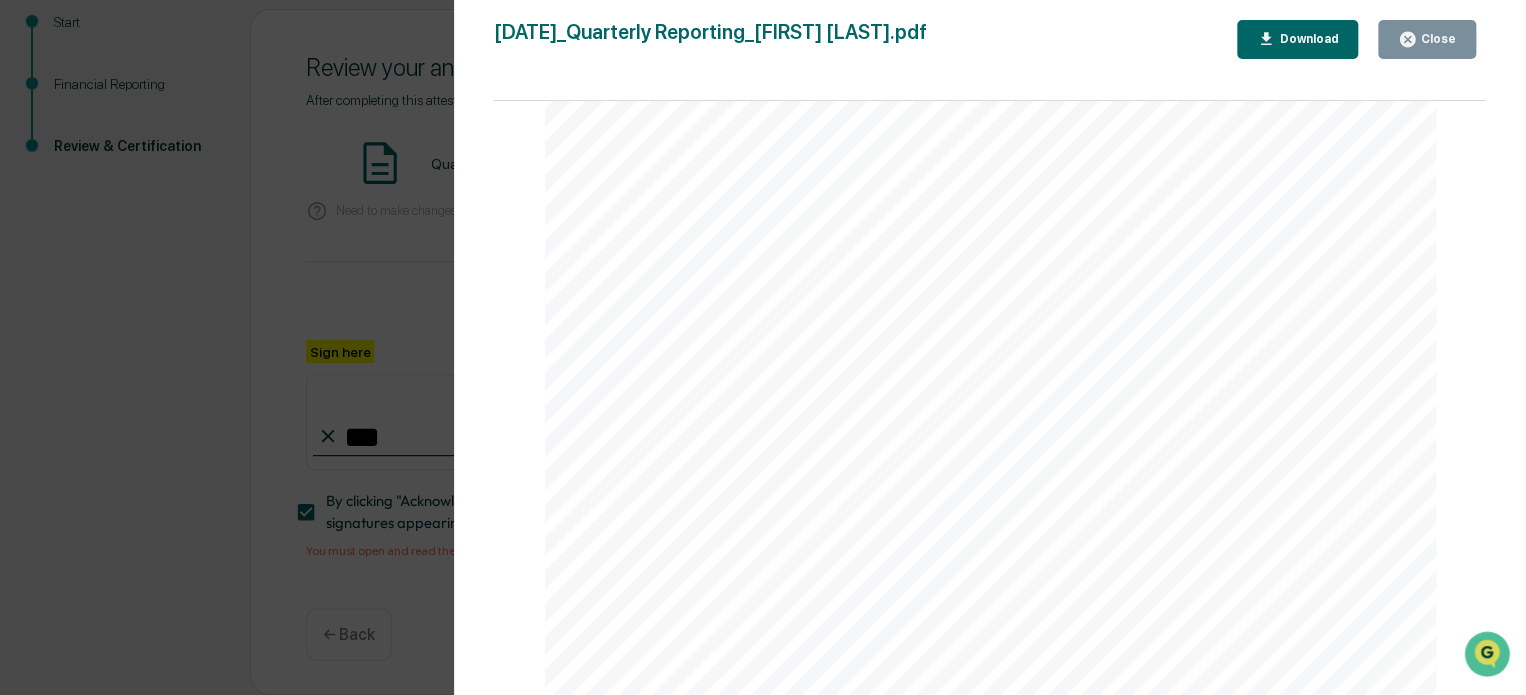 click on "James" at bounding box center (1397, 540) 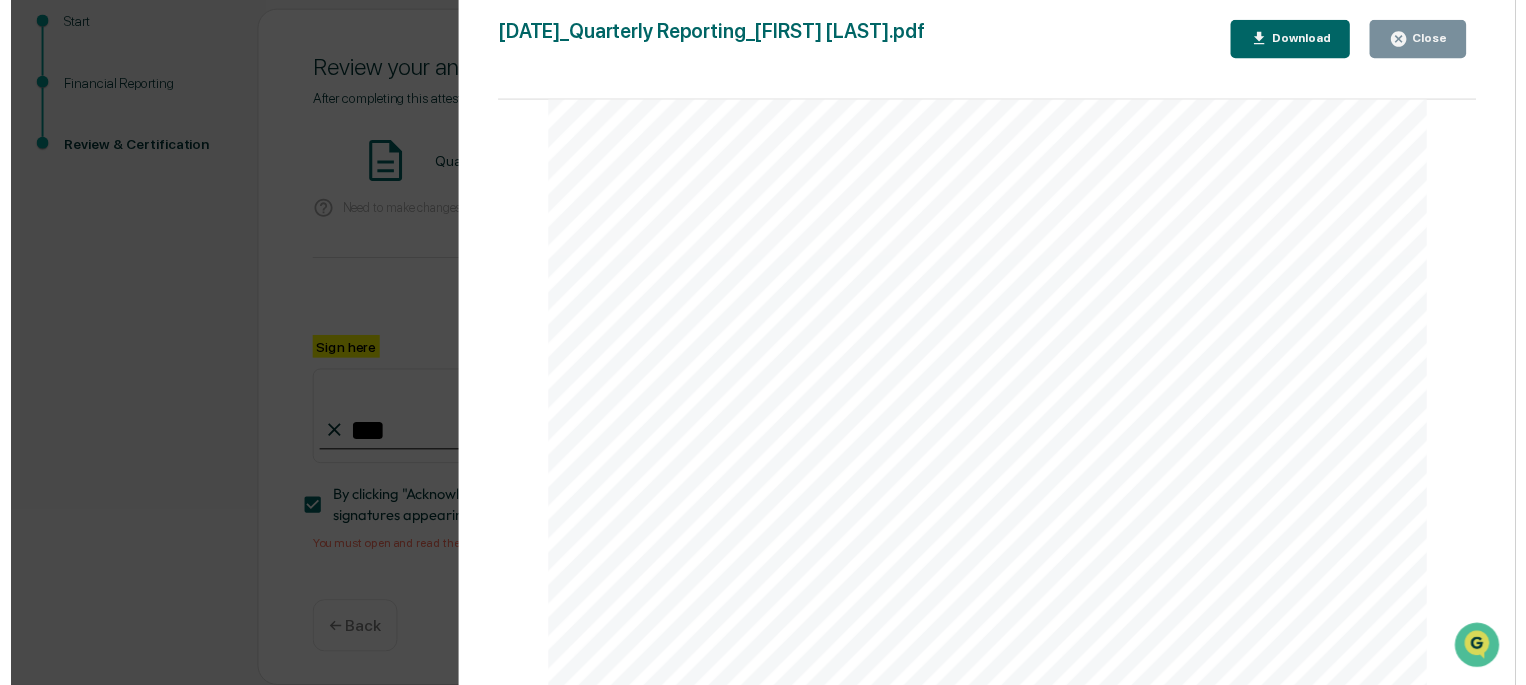 scroll, scrollTop: 3172, scrollLeft: 0, axis: vertical 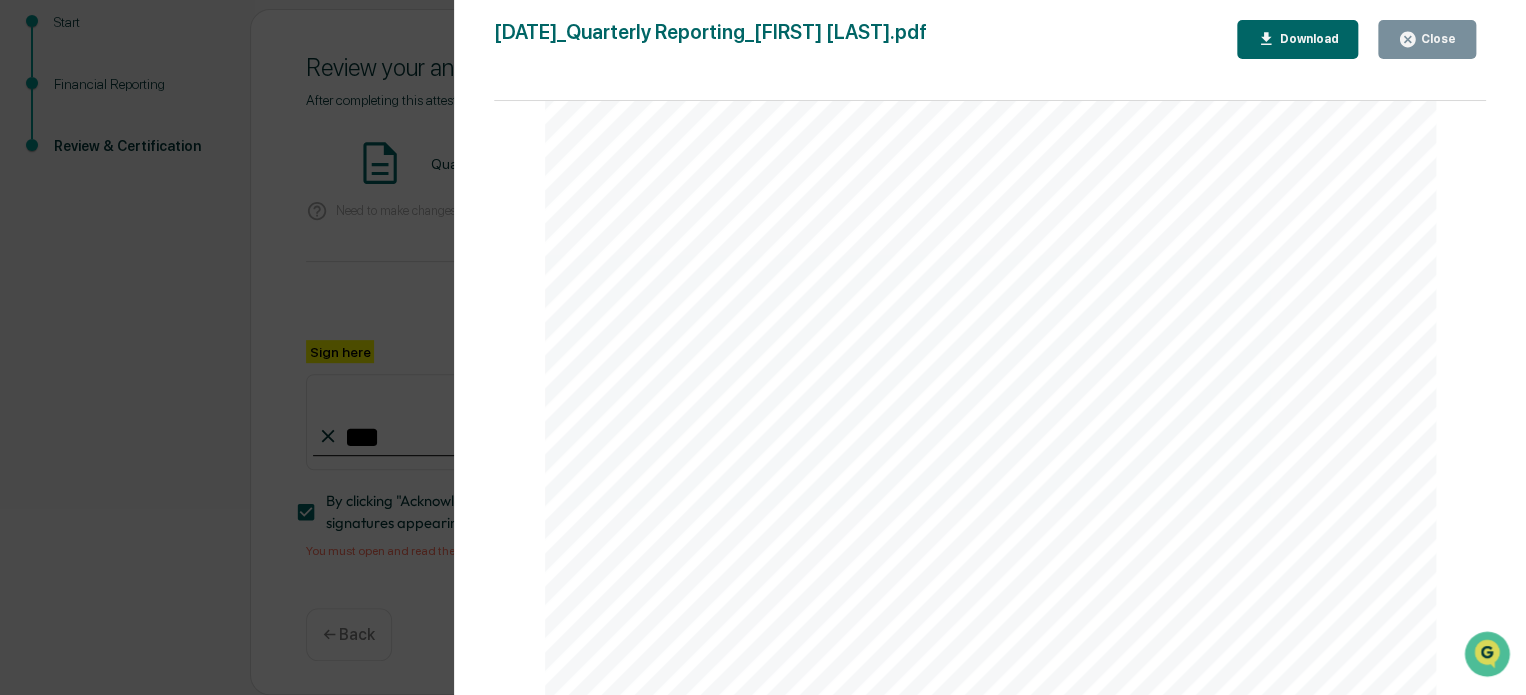 click on "Download" at bounding box center (1306, 39) 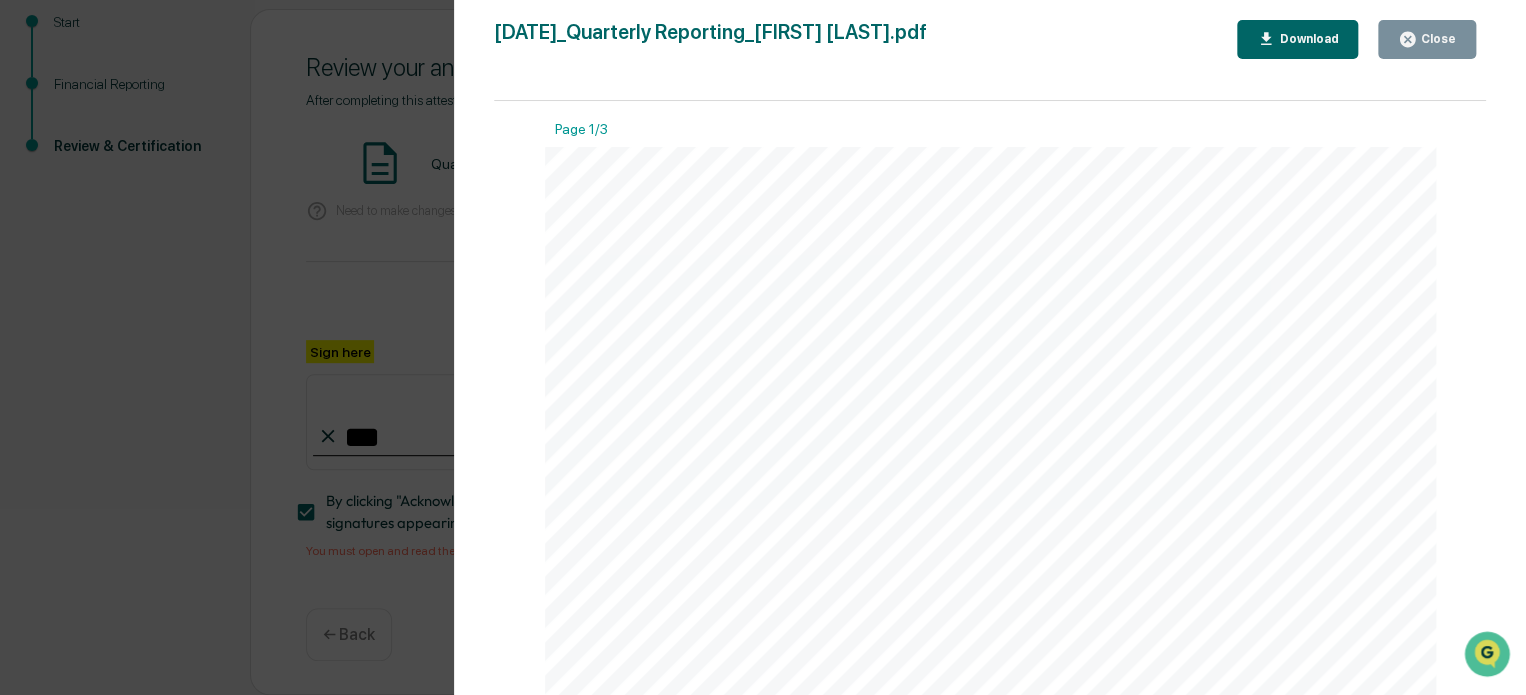 click on "Close" at bounding box center [1436, 39] 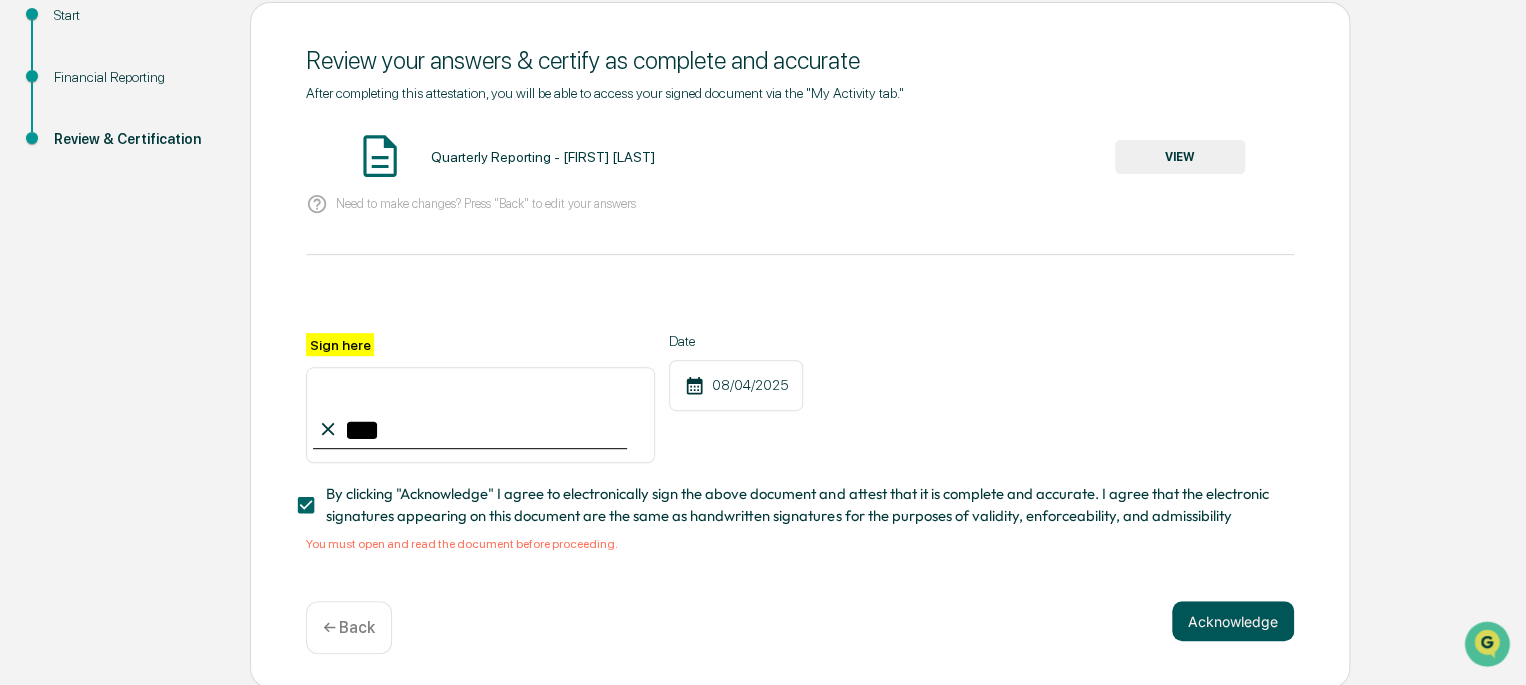 click on "Acknowledge" at bounding box center [1233, 621] 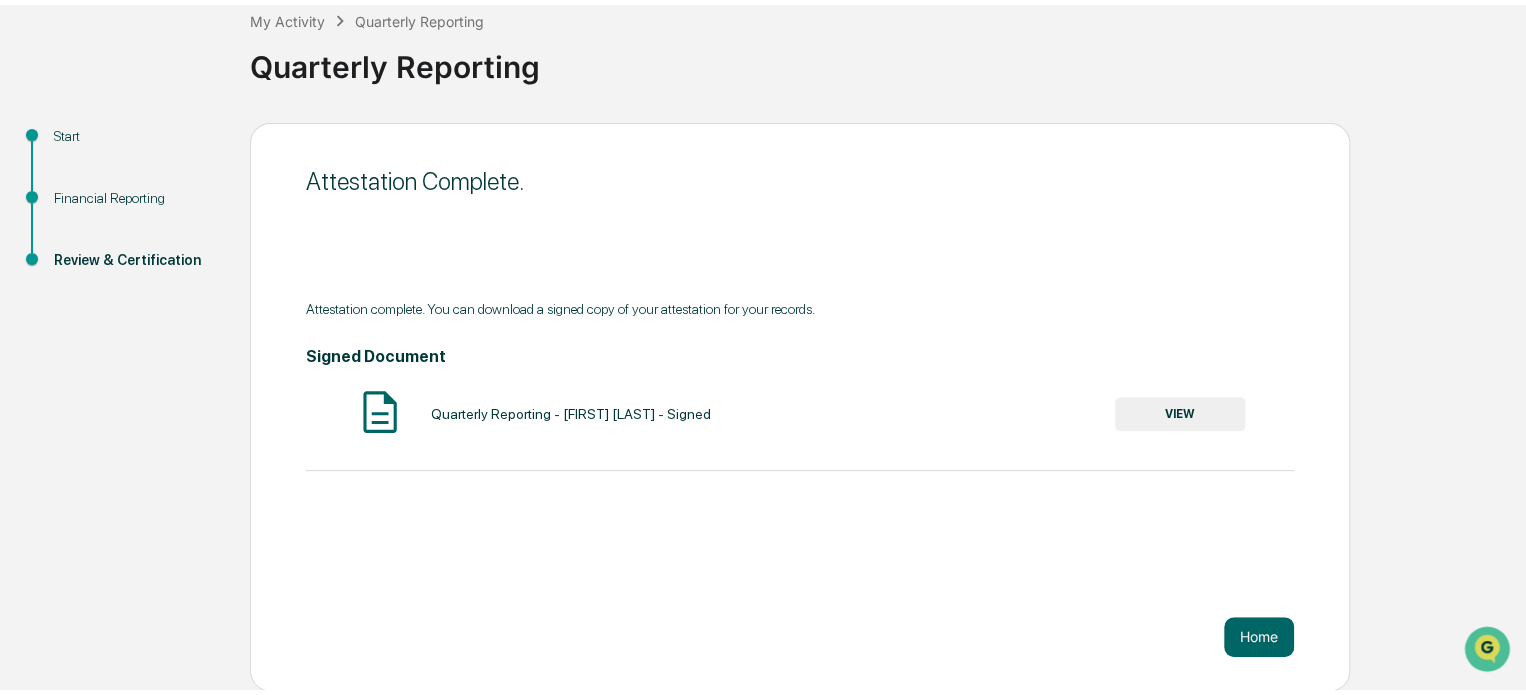 scroll, scrollTop: 109, scrollLeft: 0, axis: vertical 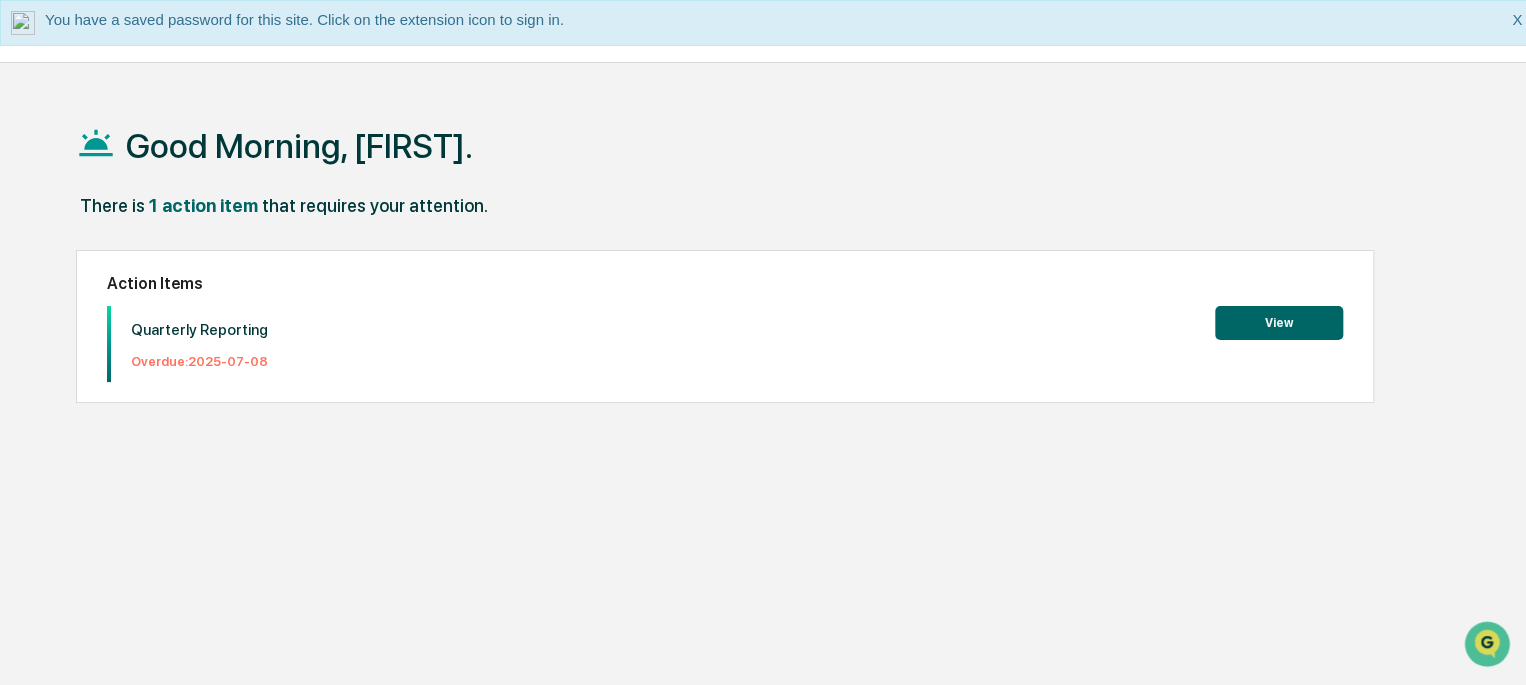click on "View" at bounding box center [1279, 323] 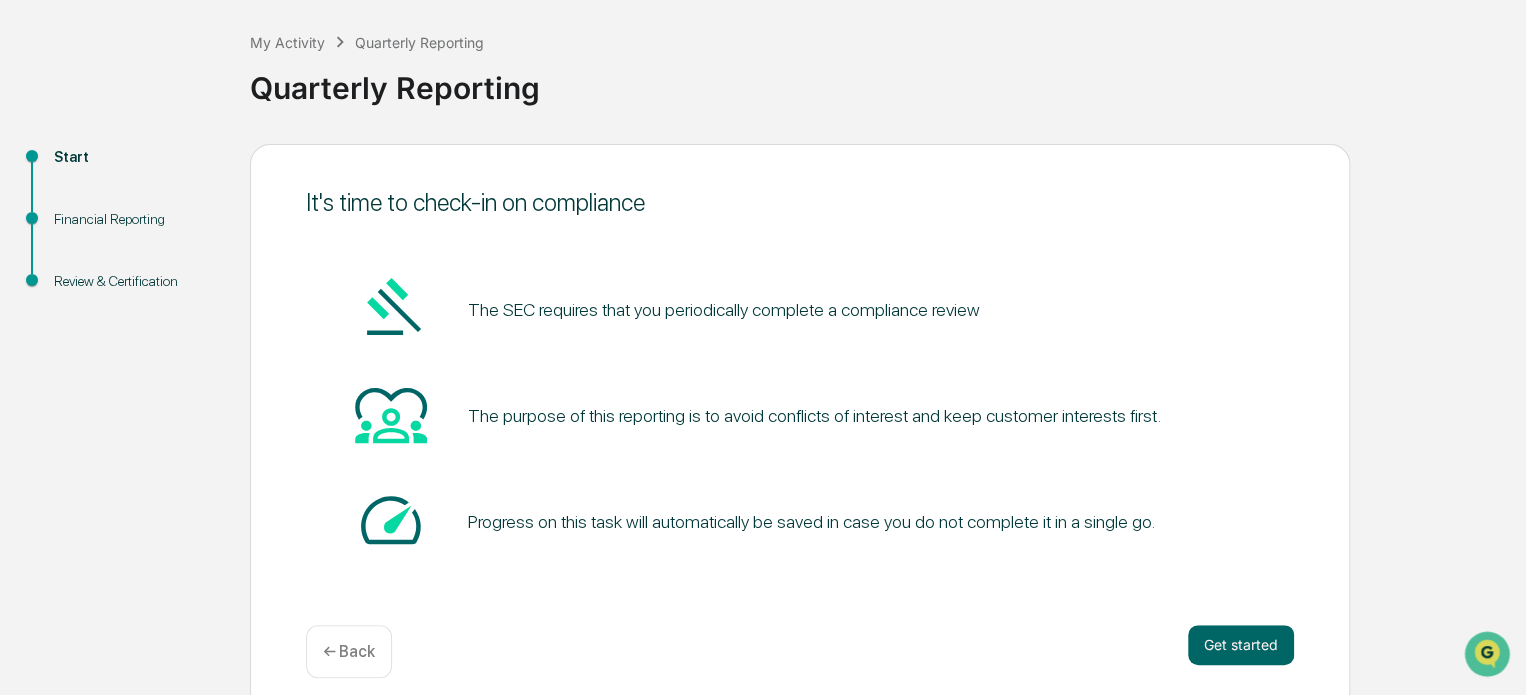 scroll, scrollTop: 109, scrollLeft: 0, axis: vertical 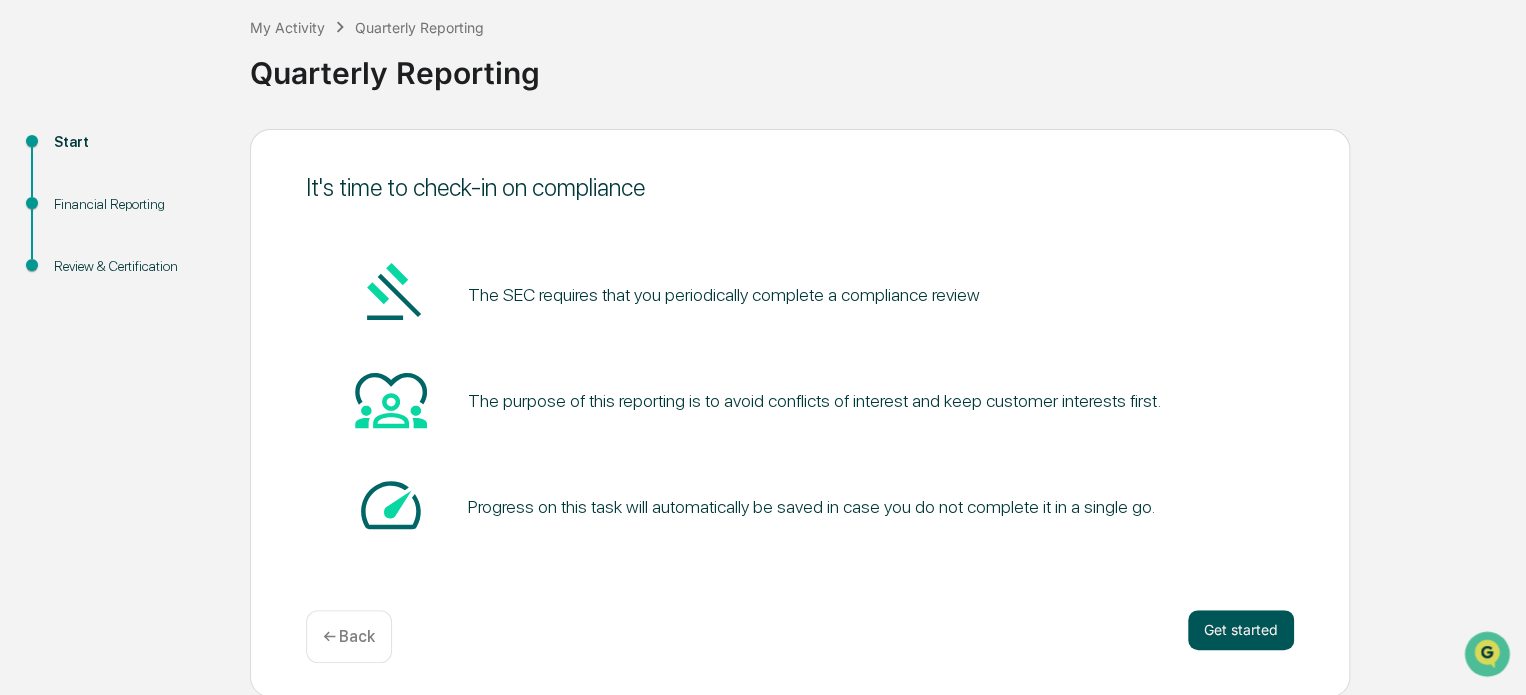 click on "Get started" at bounding box center (1241, 630) 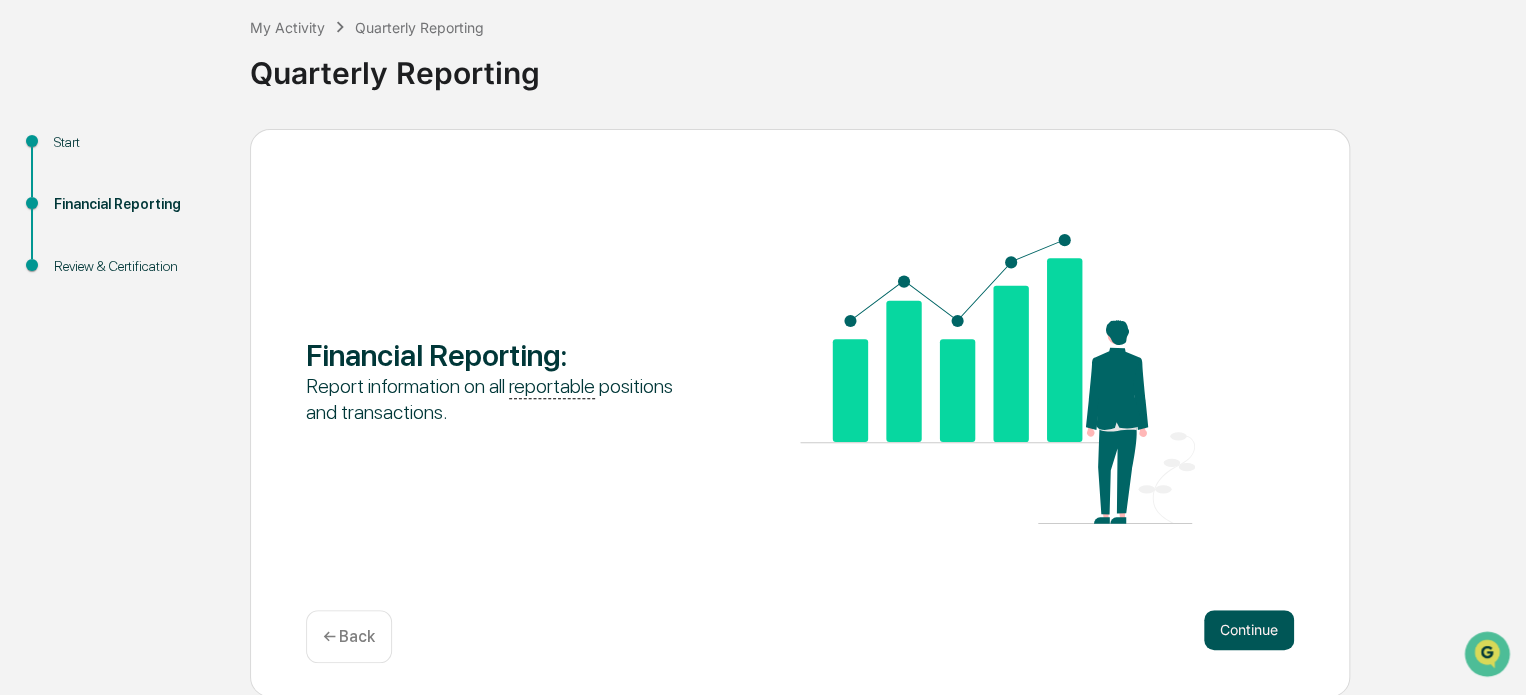 click on "Continue" at bounding box center [1249, 630] 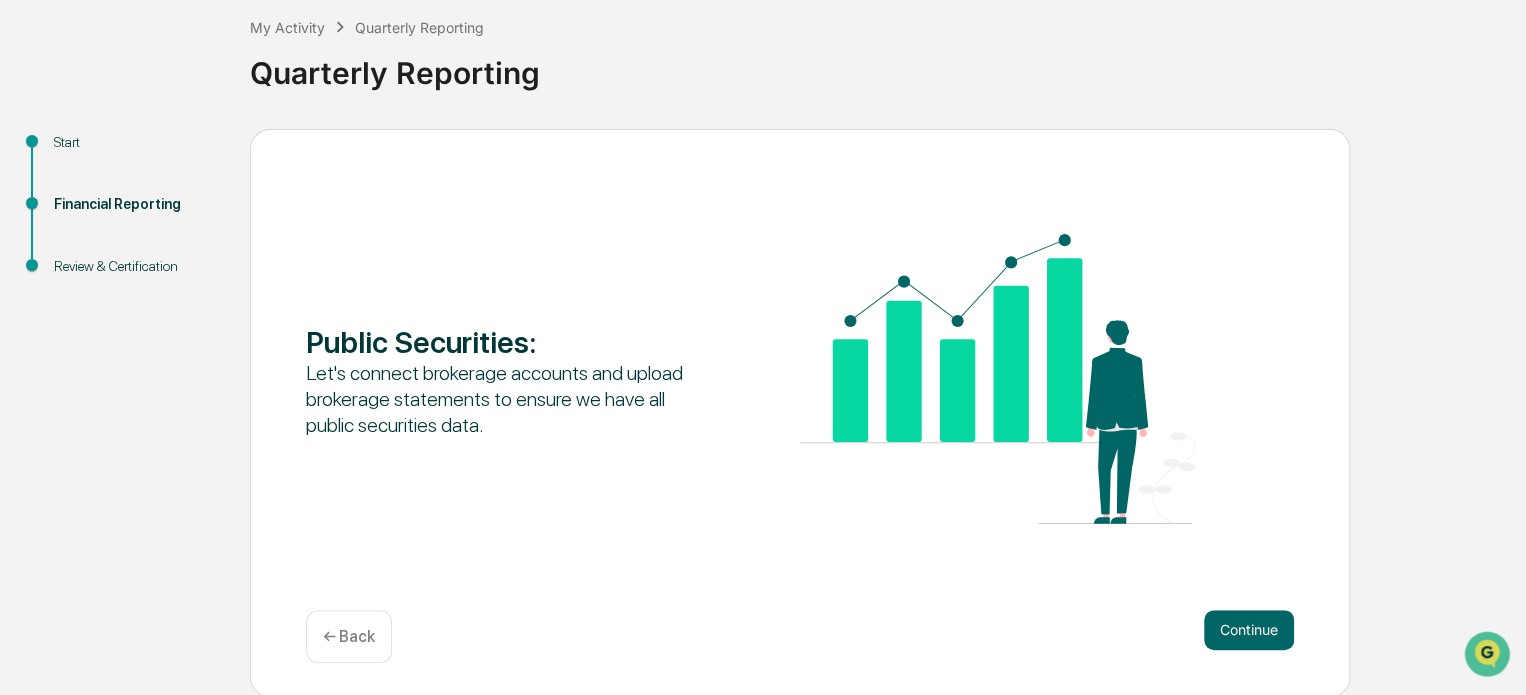 click on "Continue" at bounding box center [1249, 630] 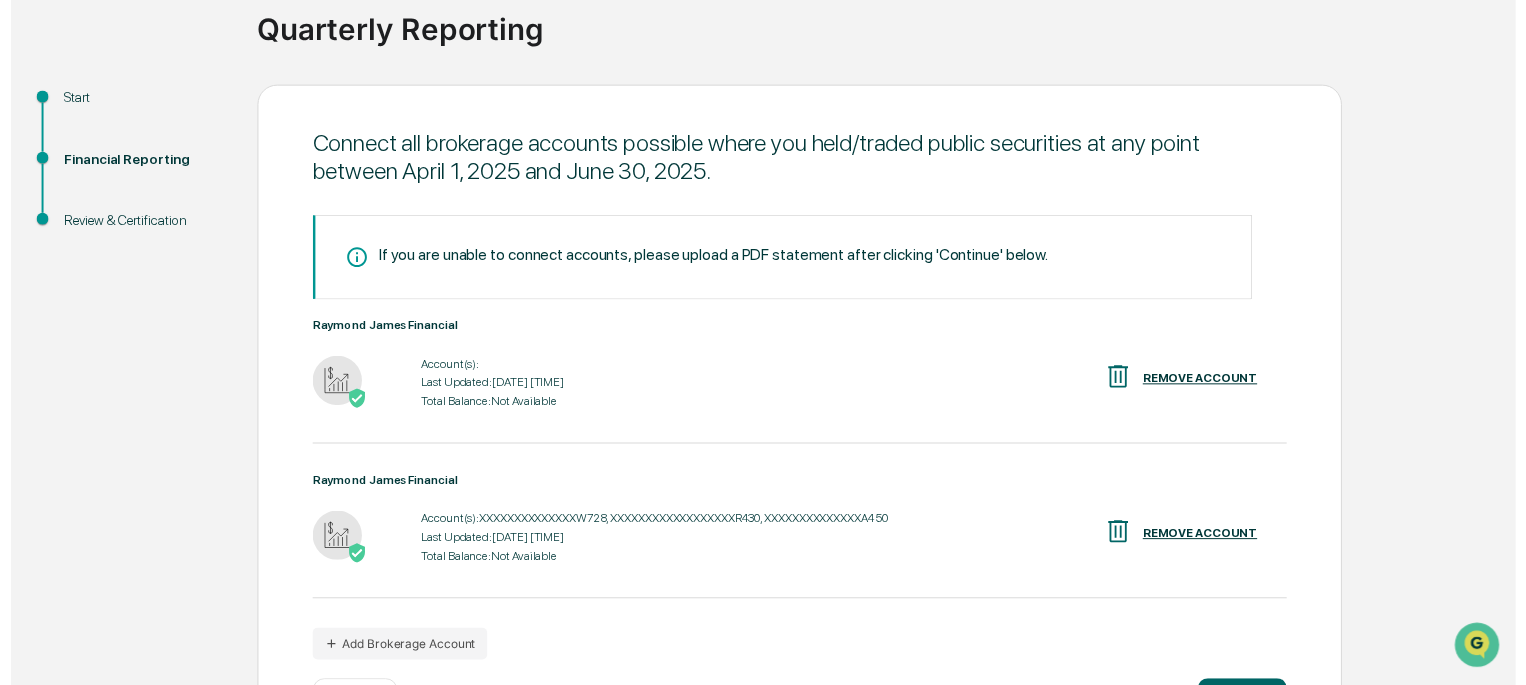 scroll, scrollTop: 234, scrollLeft: 0, axis: vertical 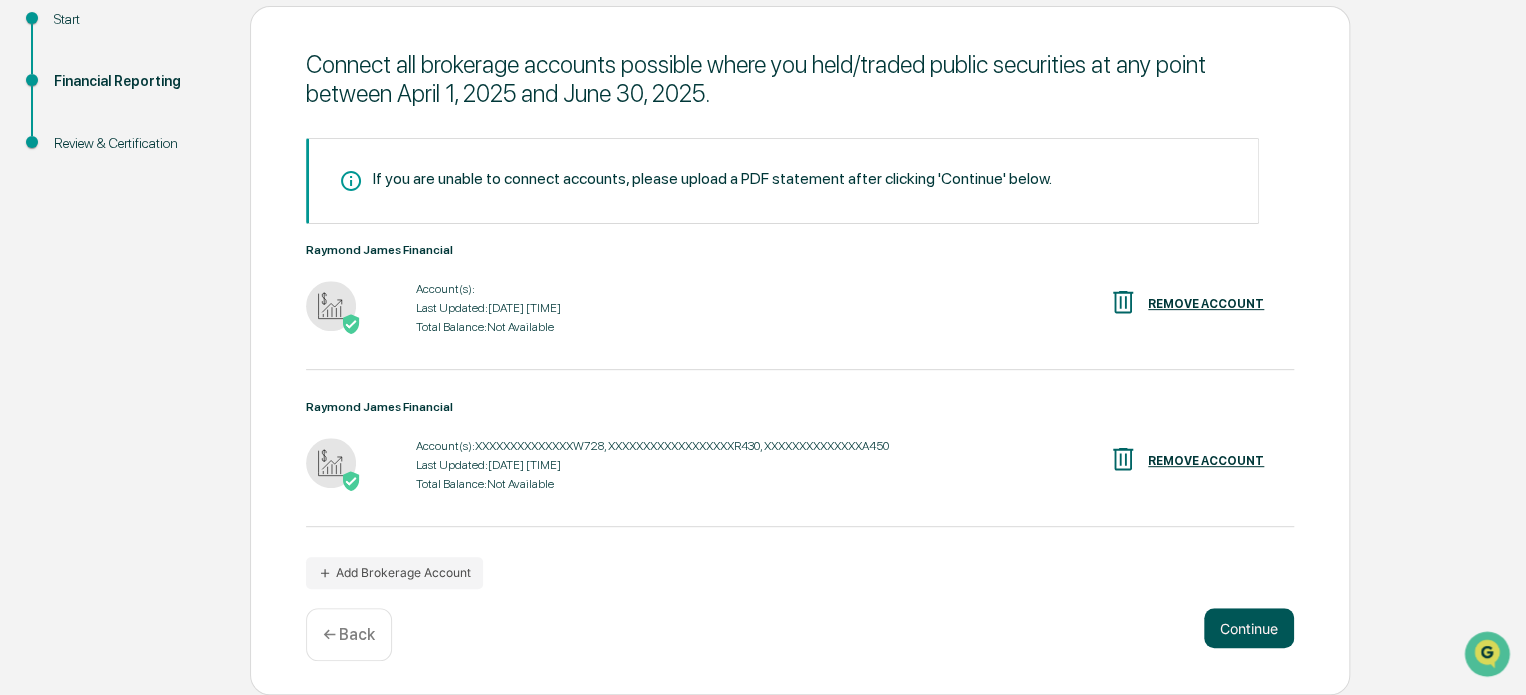 click on "Continue" at bounding box center (1249, 628) 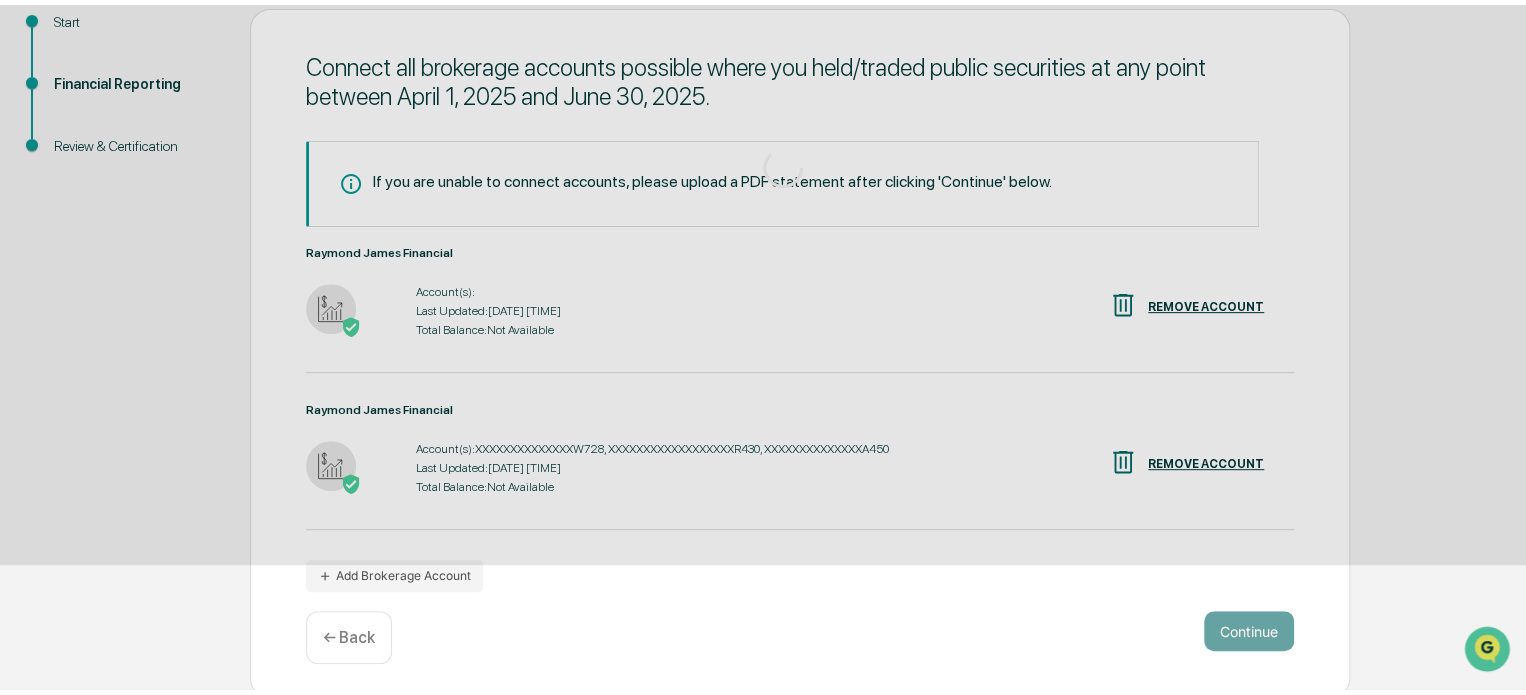 scroll, scrollTop: 109, scrollLeft: 0, axis: vertical 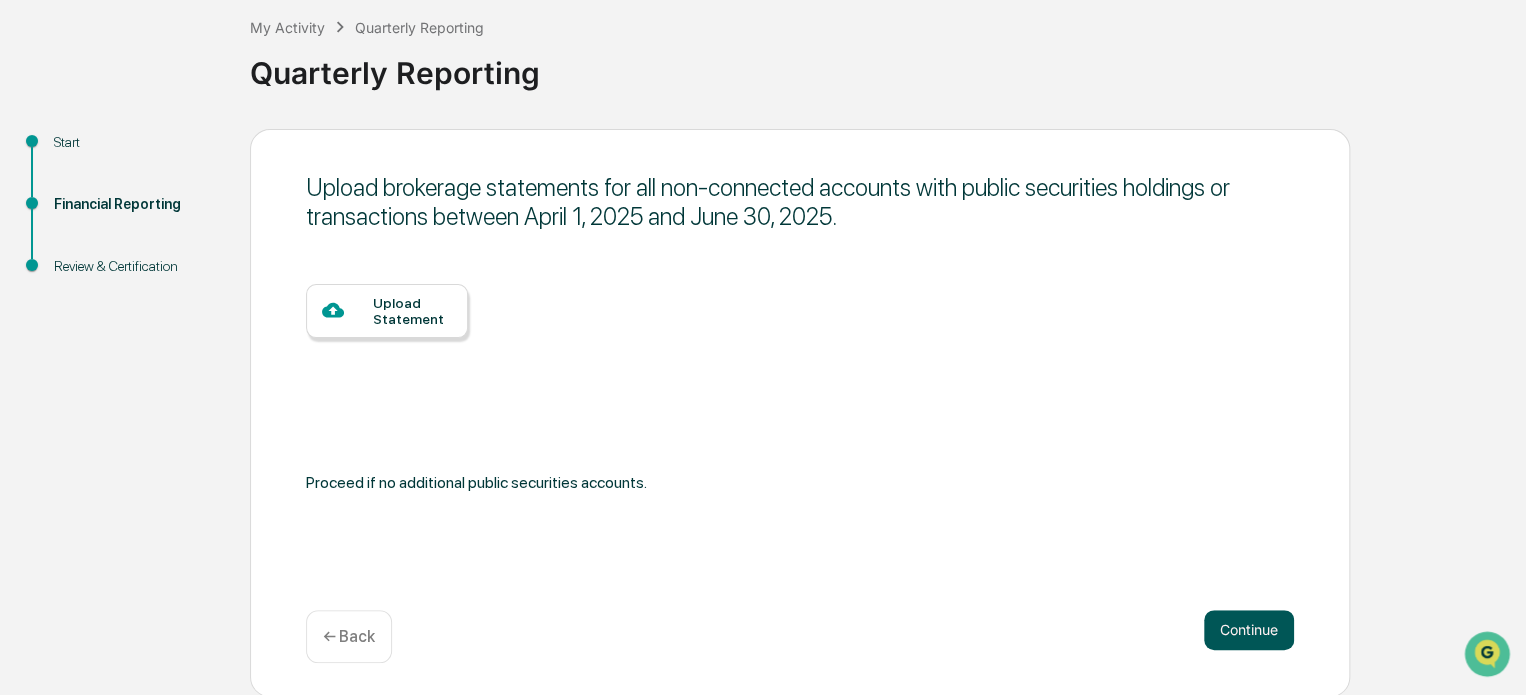 click on "Continue" at bounding box center (1249, 630) 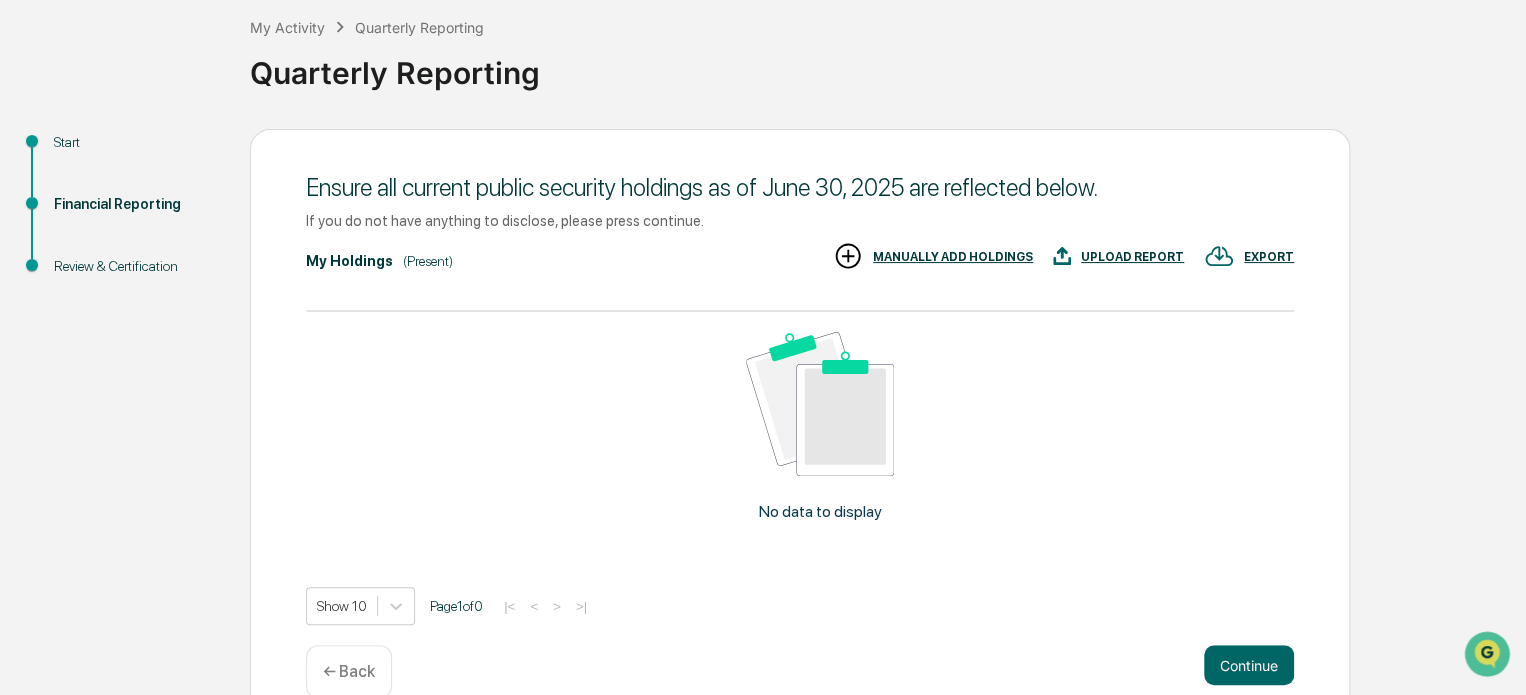 click on "Show 10 Page  1  of  0   |<< >>|" at bounding box center [800, 606] 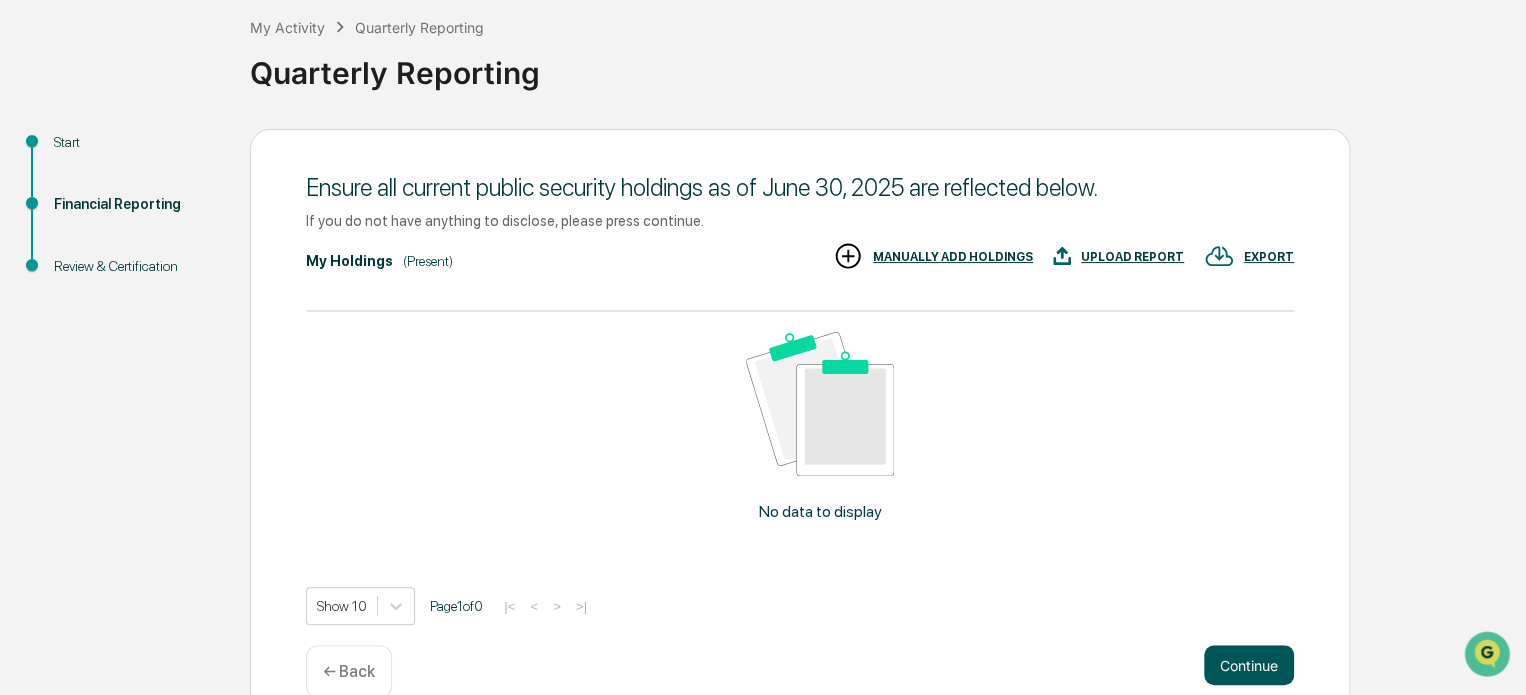 click on "Continue" at bounding box center [1249, 665] 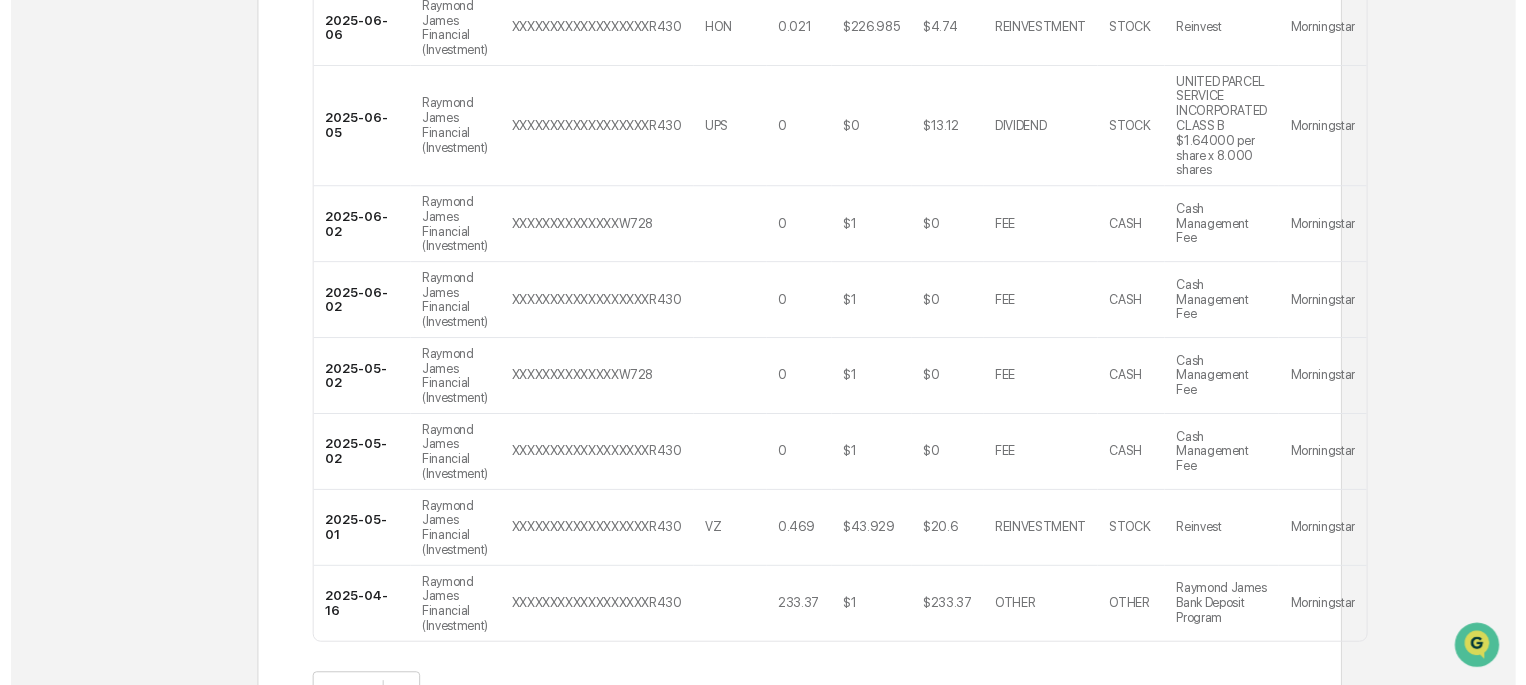 scroll, scrollTop: 781, scrollLeft: 0, axis: vertical 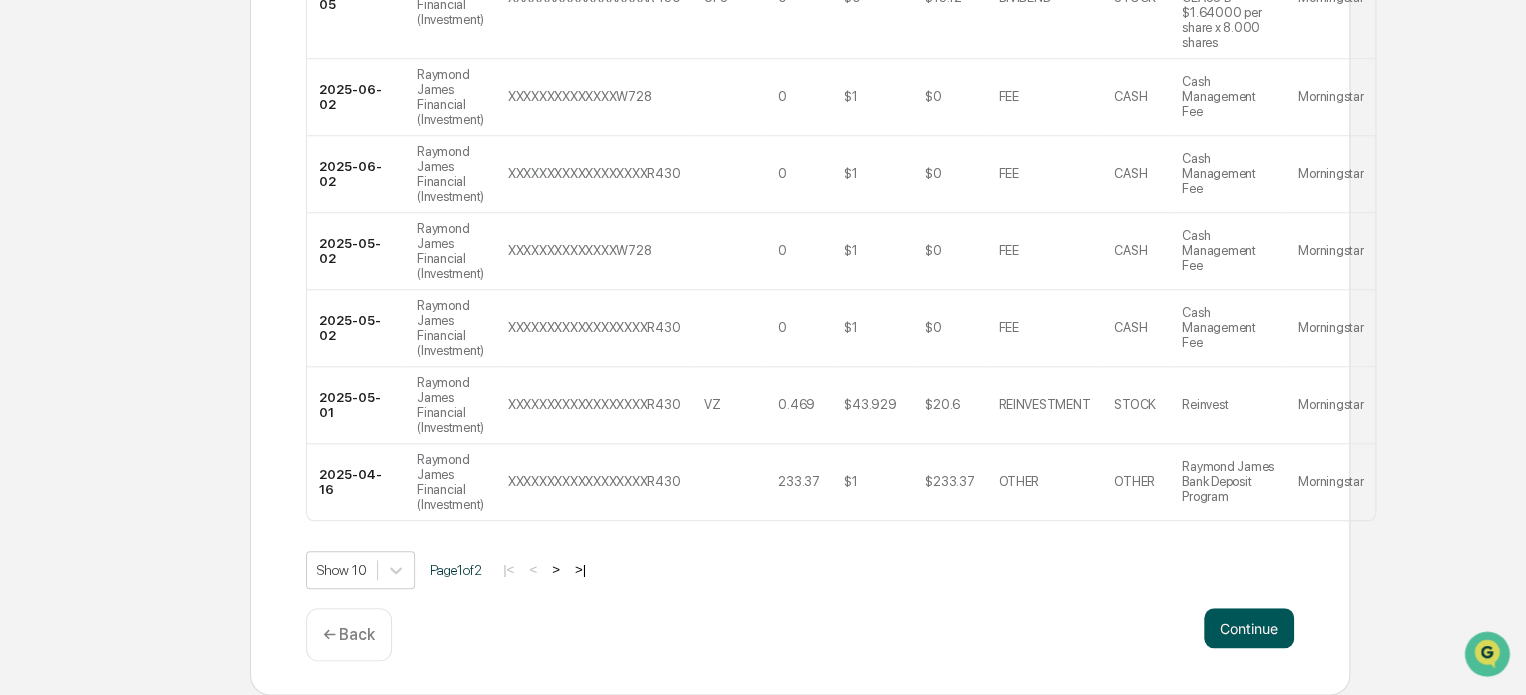 click on "Continue" at bounding box center (1249, 628) 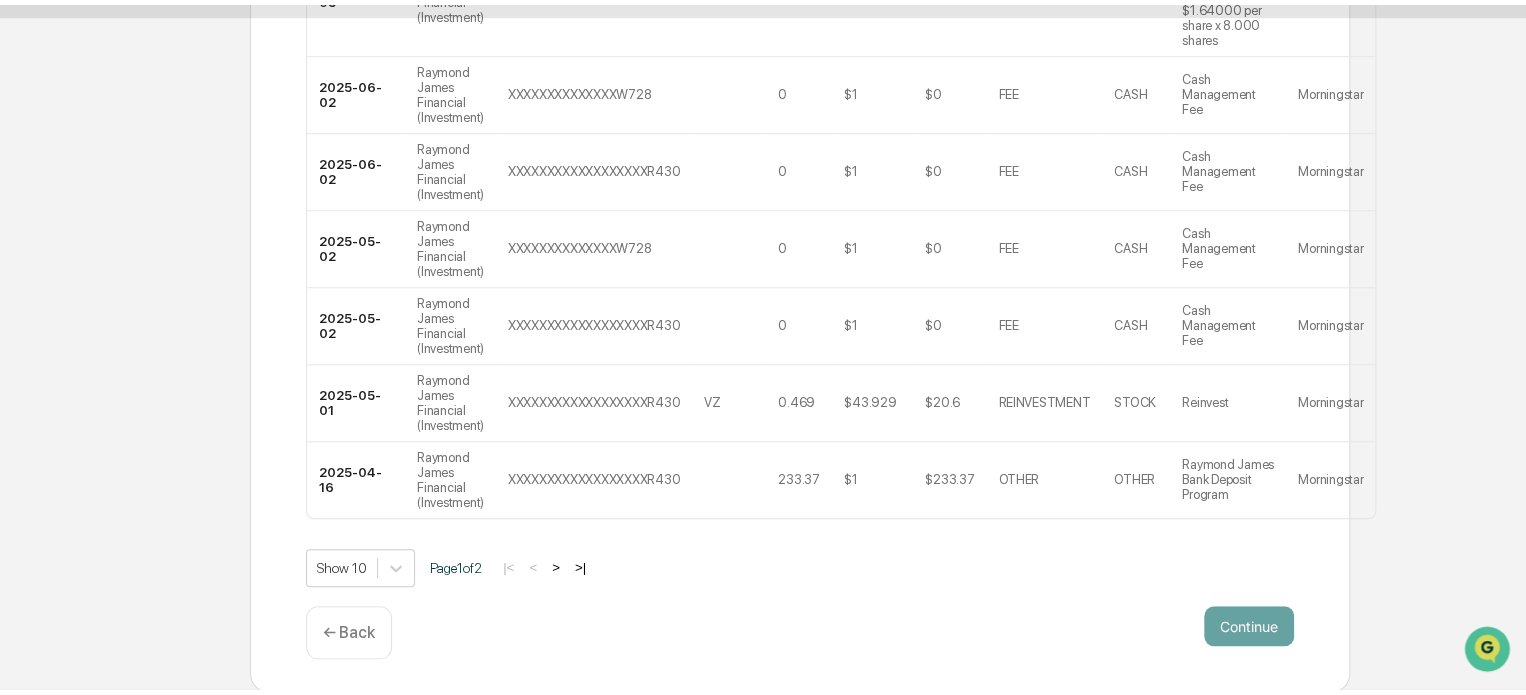 scroll, scrollTop: 172, scrollLeft: 0, axis: vertical 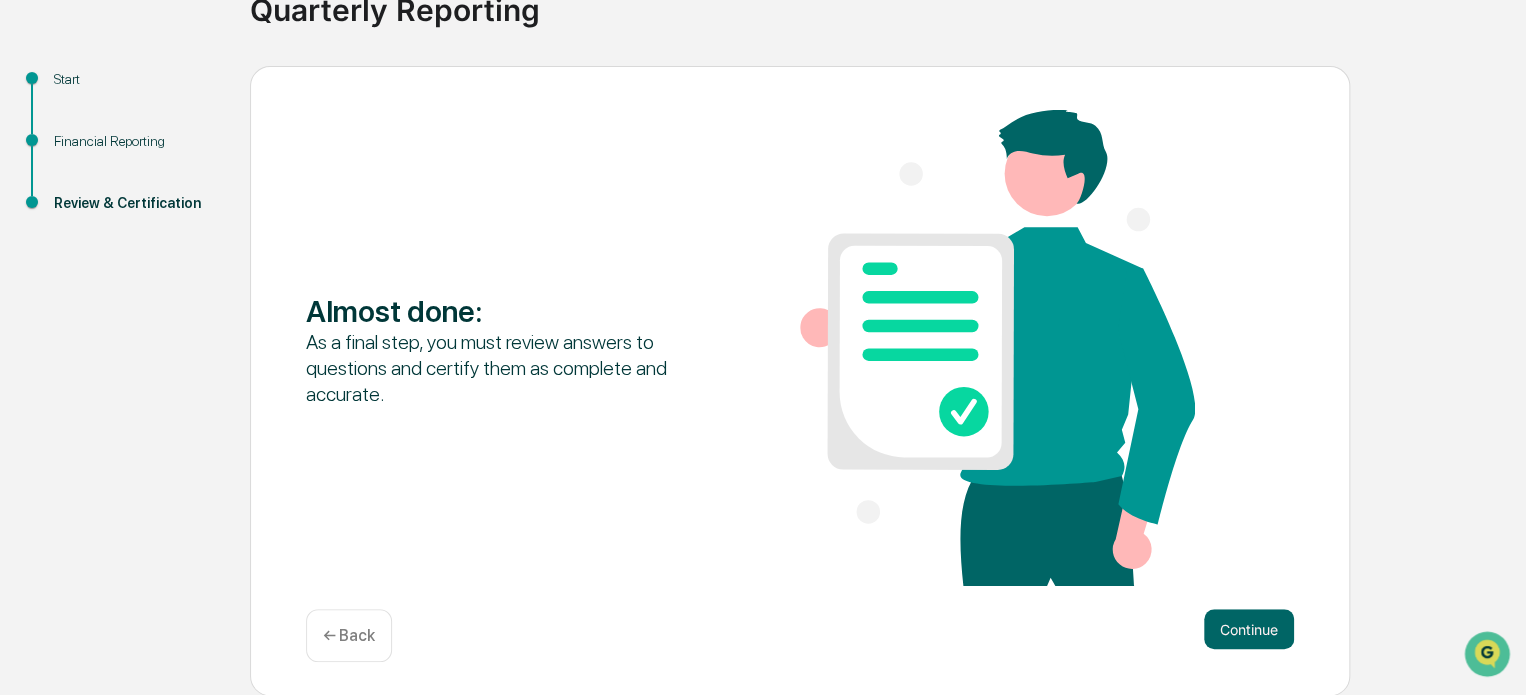 click on "Continue" at bounding box center [1249, 629] 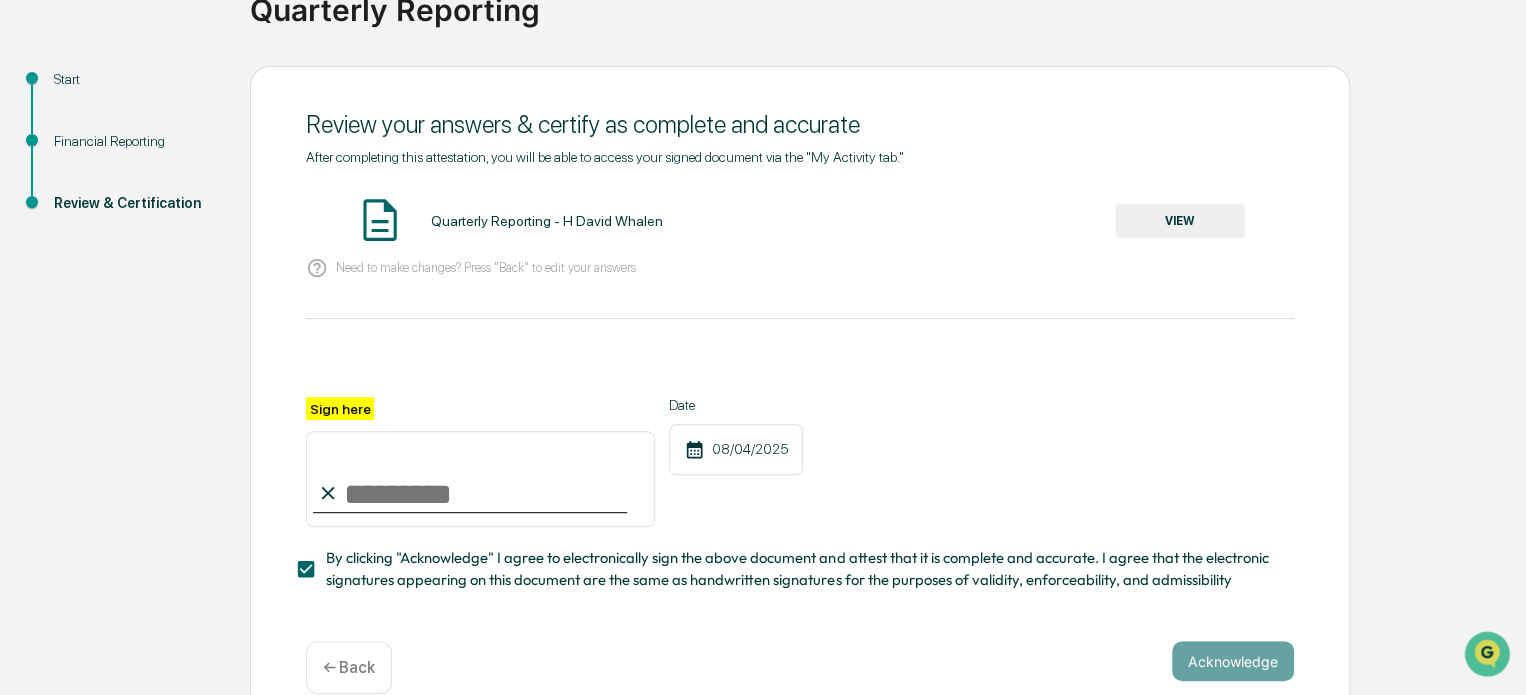 click on "Sign here" at bounding box center (480, 479) 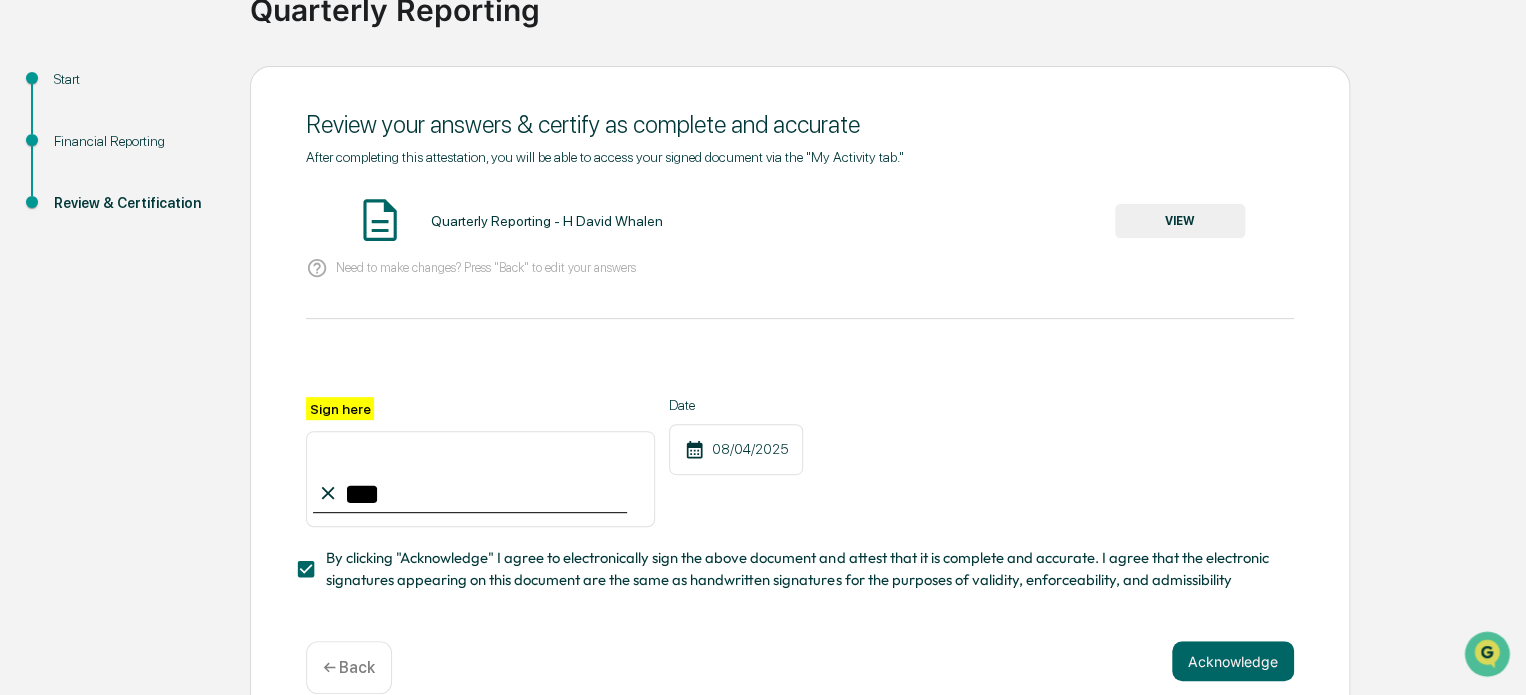 type on "***" 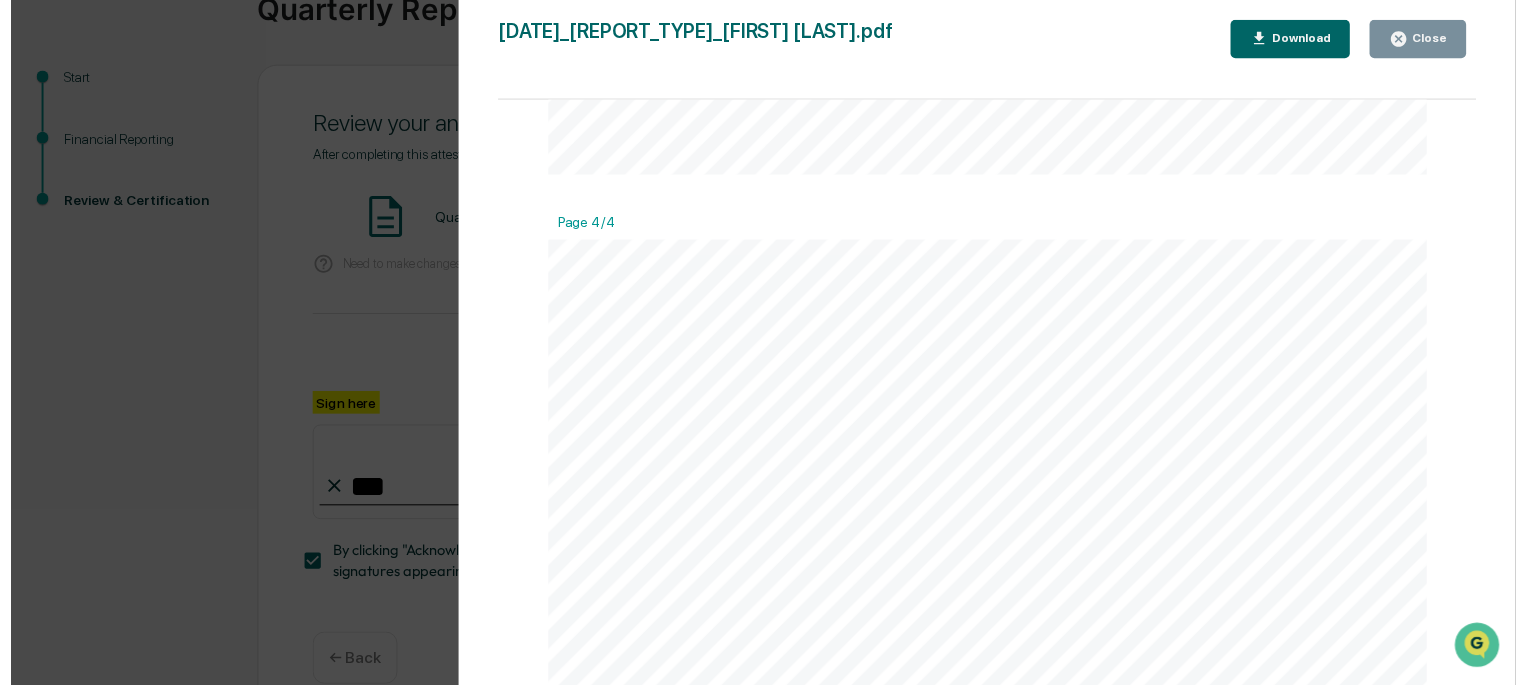 scroll, scrollTop: 3878, scrollLeft: 0, axis: vertical 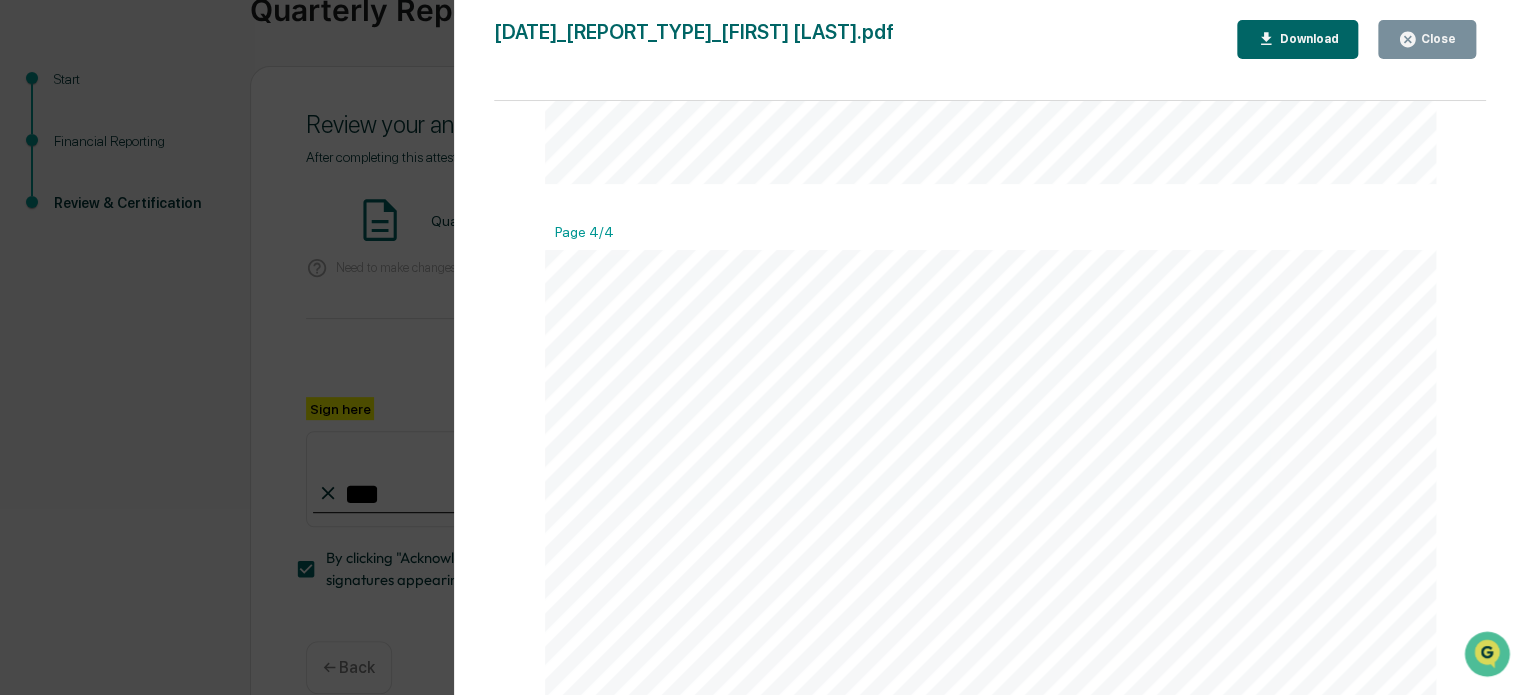 click on "Download" at bounding box center [1306, 39] 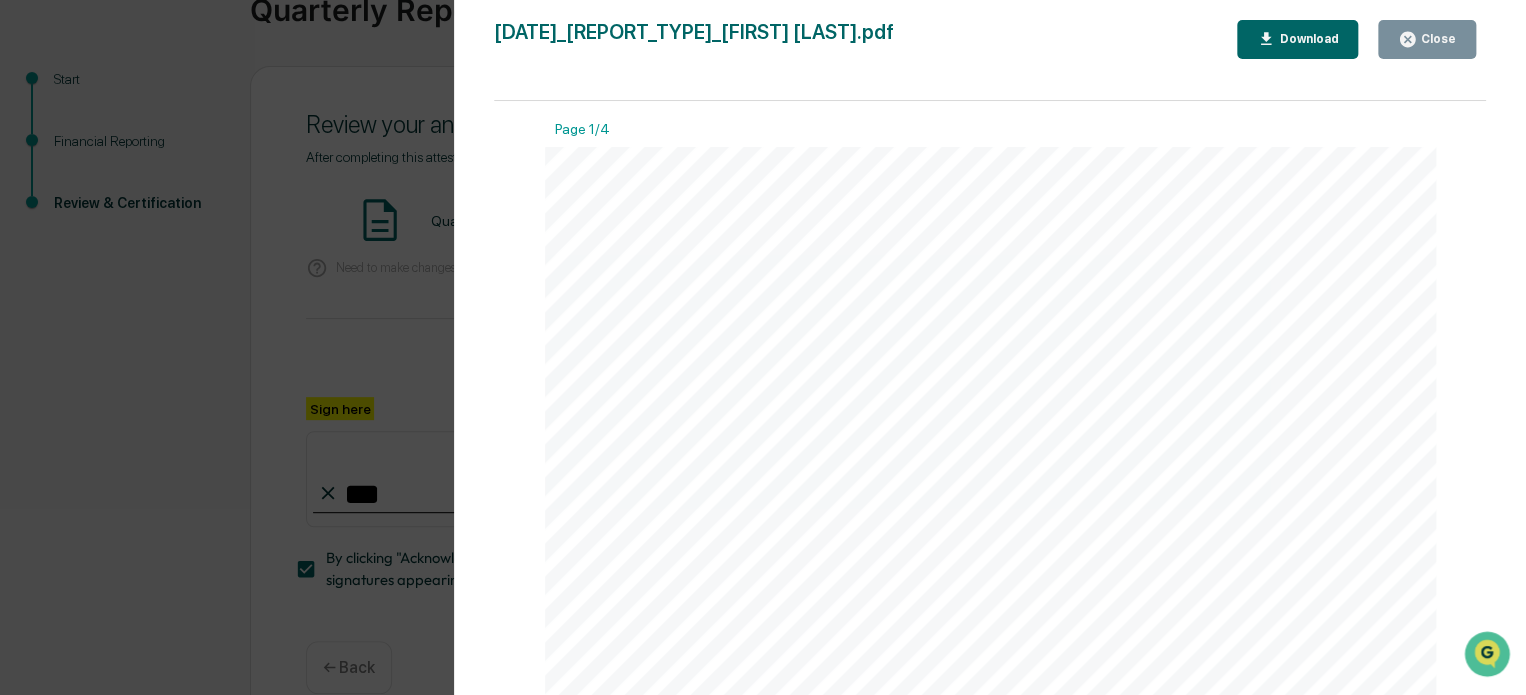 click on "Close" at bounding box center (1436, 39) 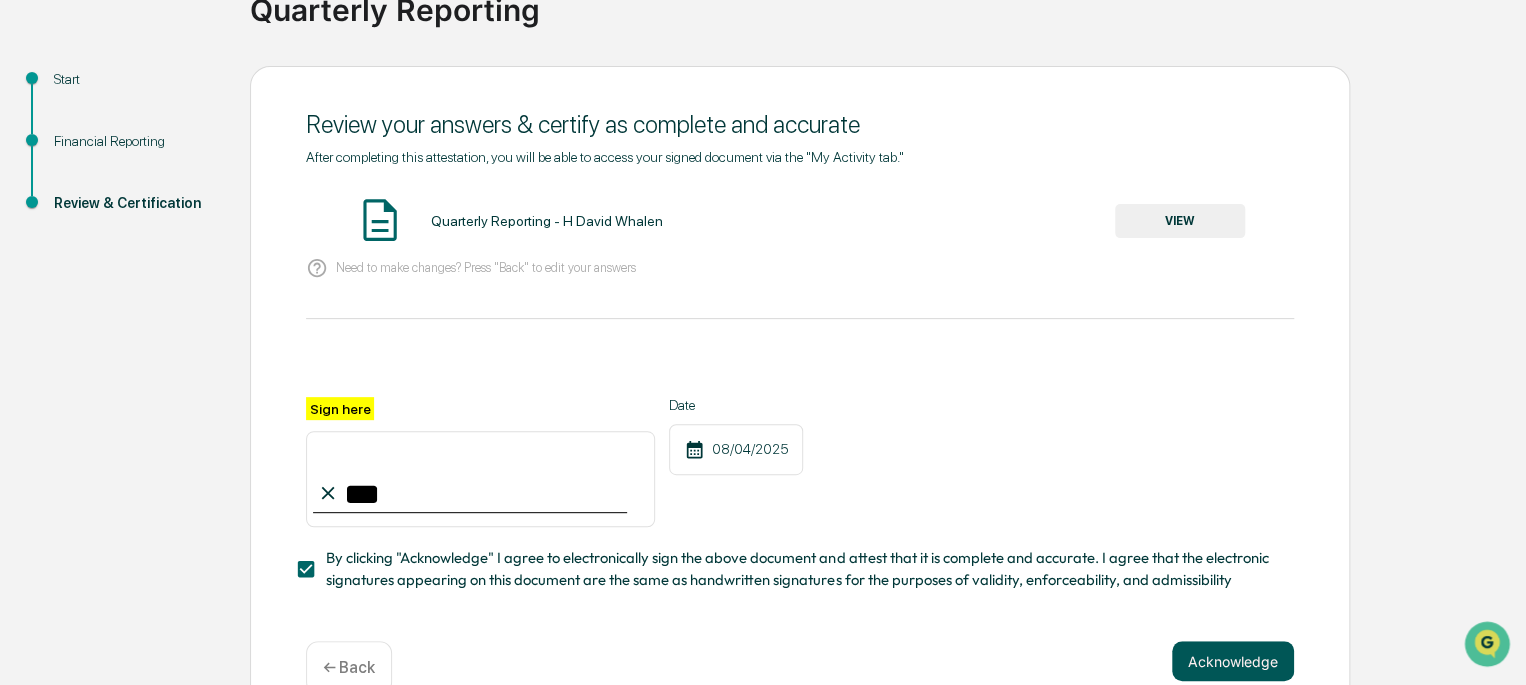 click on "Acknowledge" at bounding box center [1233, 661] 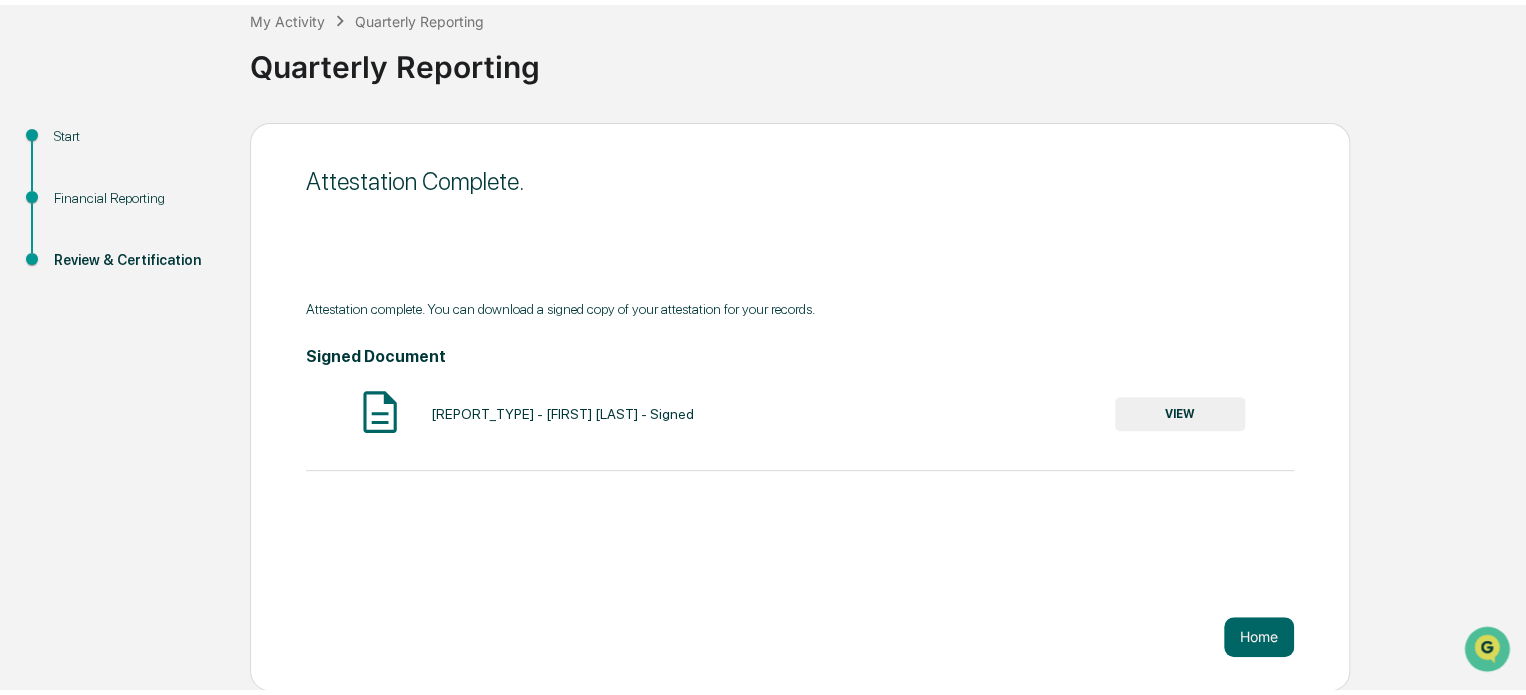 scroll, scrollTop: 109, scrollLeft: 0, axis: vertical 